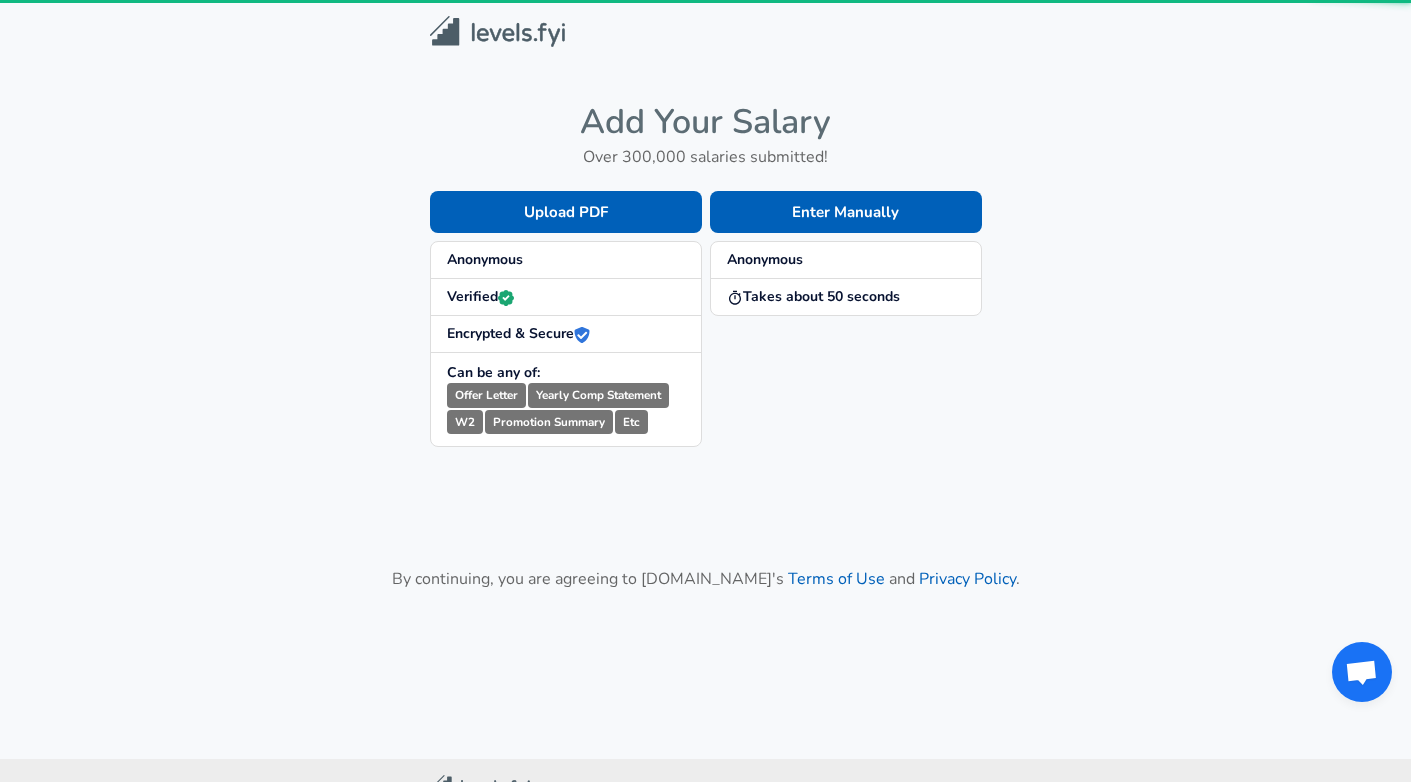 scroll, scrollTop: 0, scrollLeft: 0, axis: both 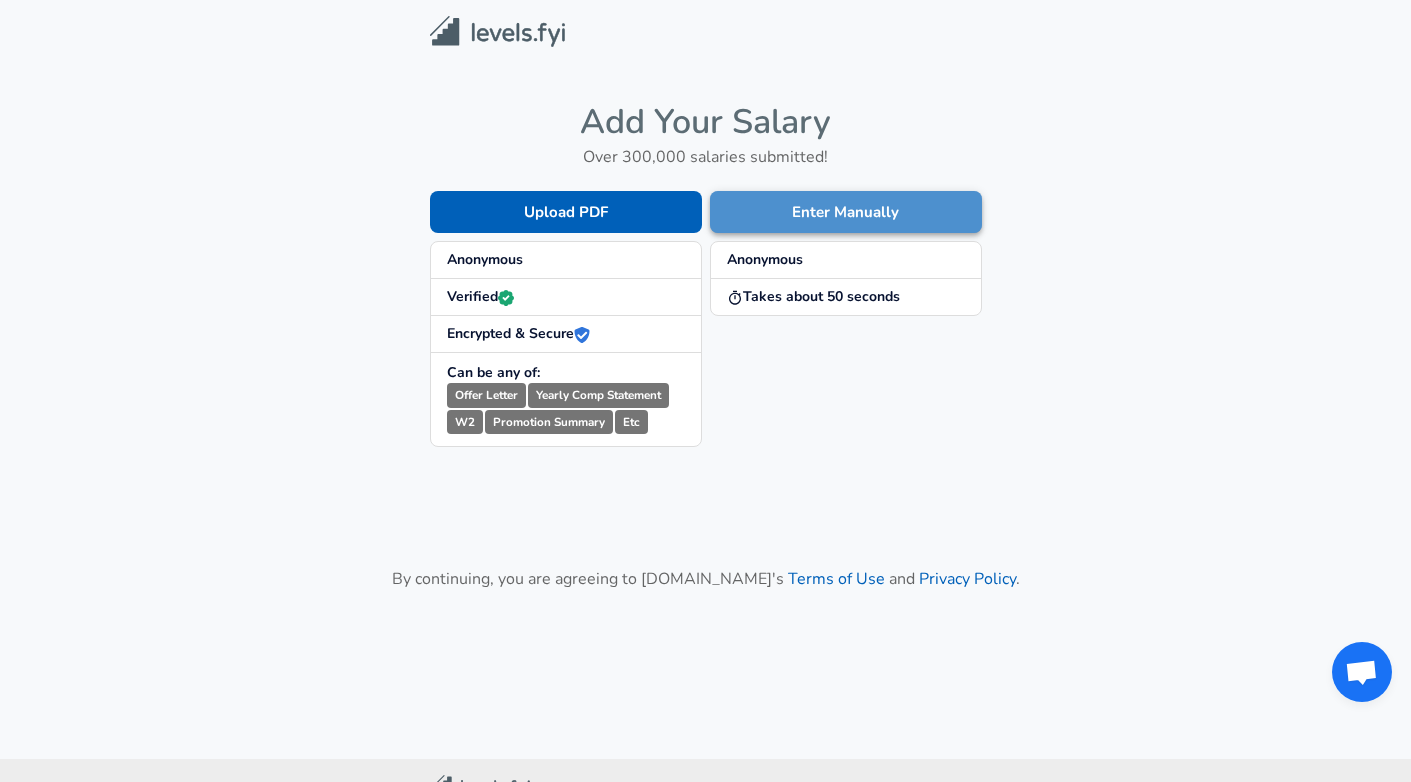click on "Enter Manually" at bounding box center (846, 212) 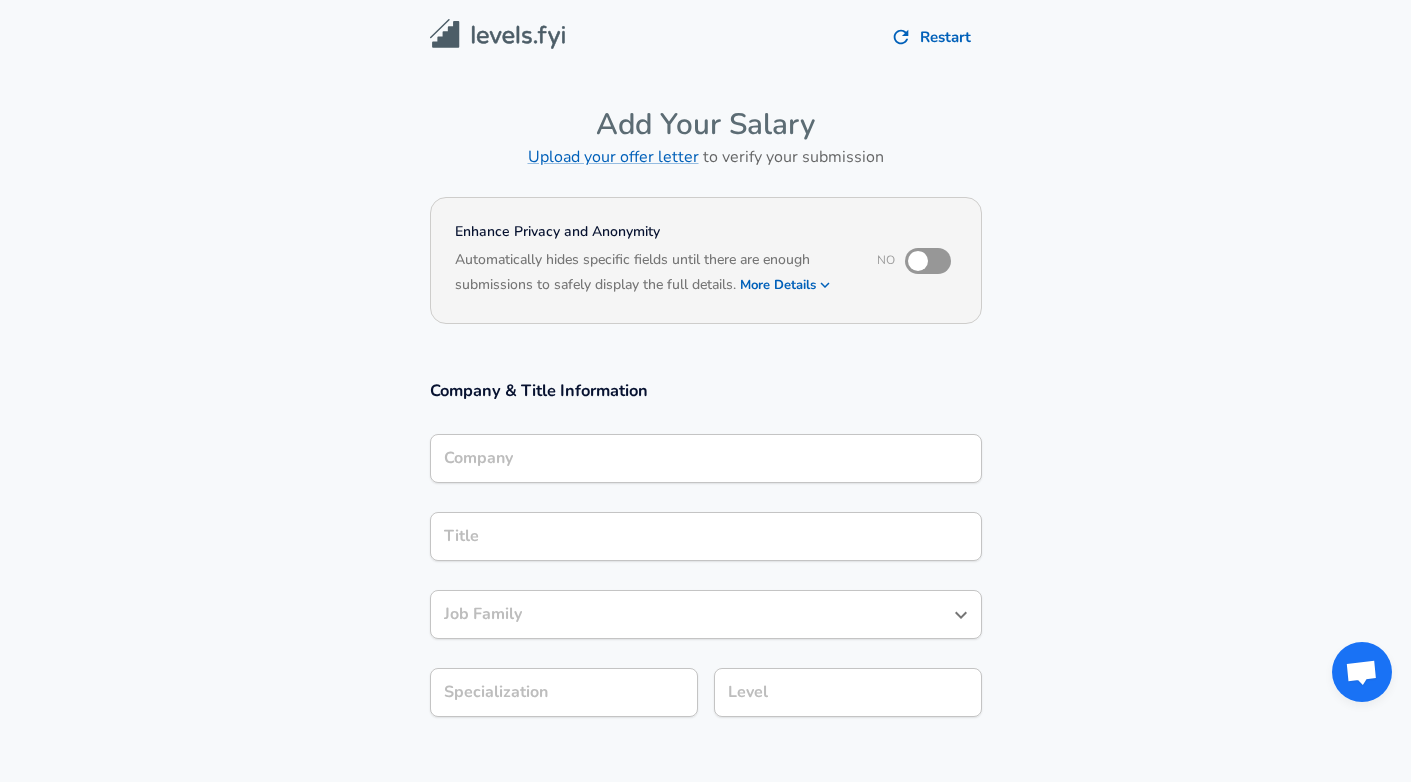 click on "Company" at bounding box center (706, 458) 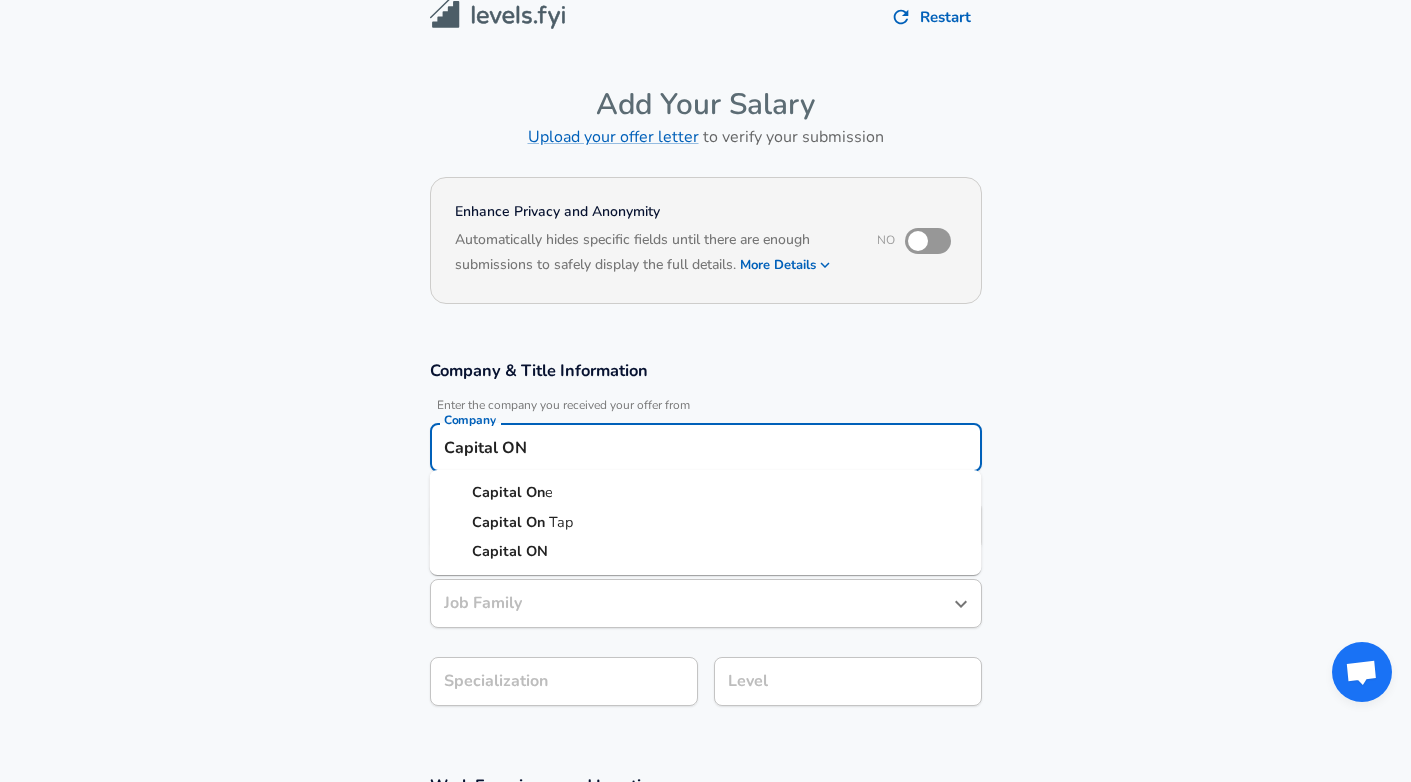 click on "Capital     On e" at bounding box center (706, 493) 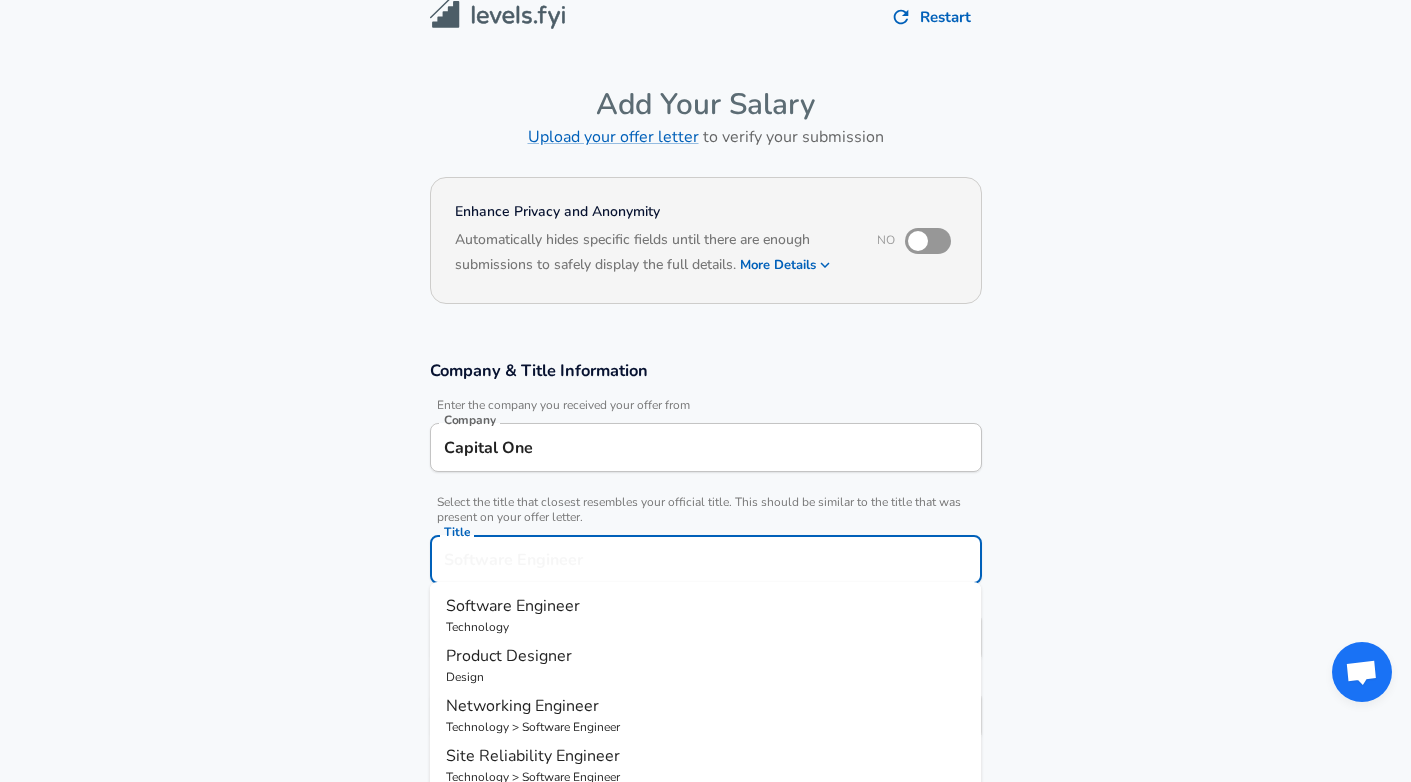scroll, scrollTop: 60, scrollLeft: 0, axis: vertical 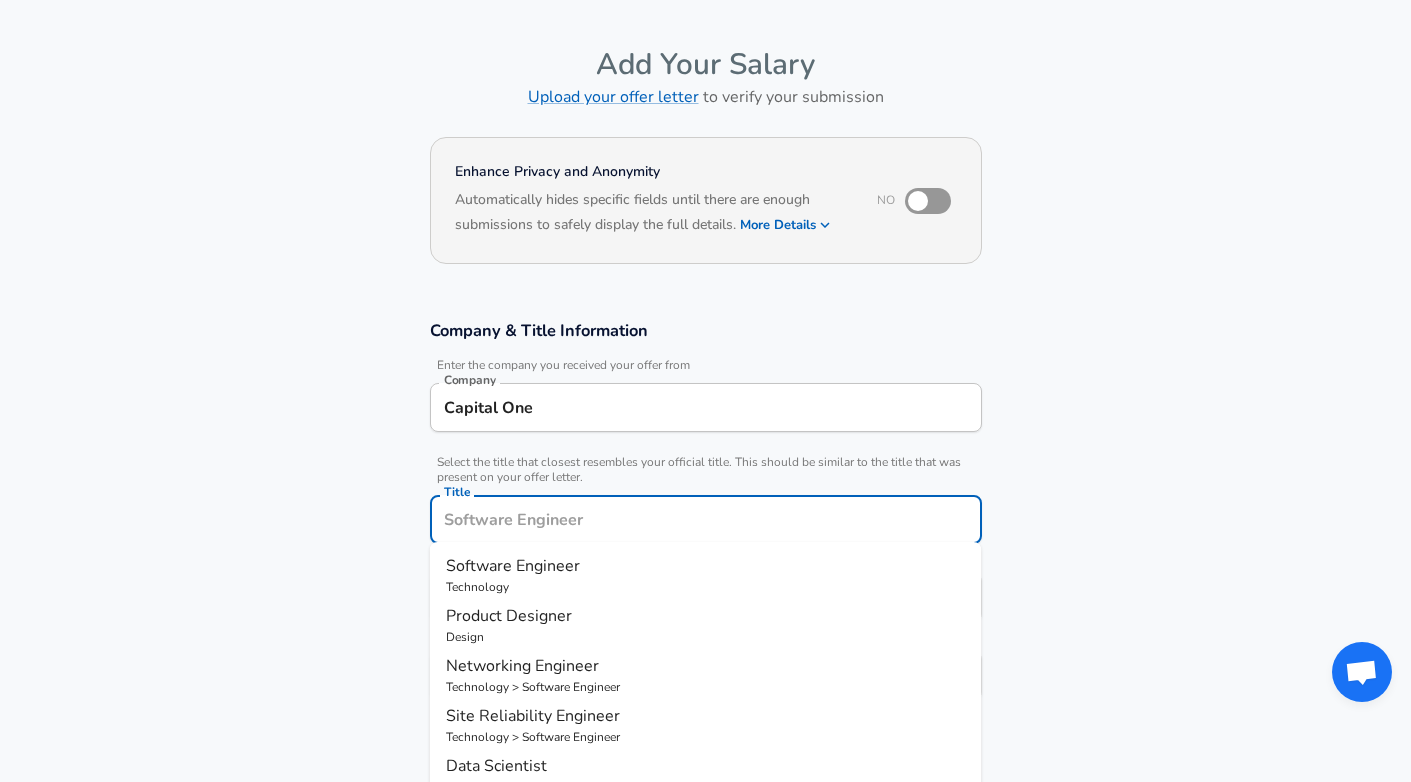 click on "Title" at bounding box center (706, 519) 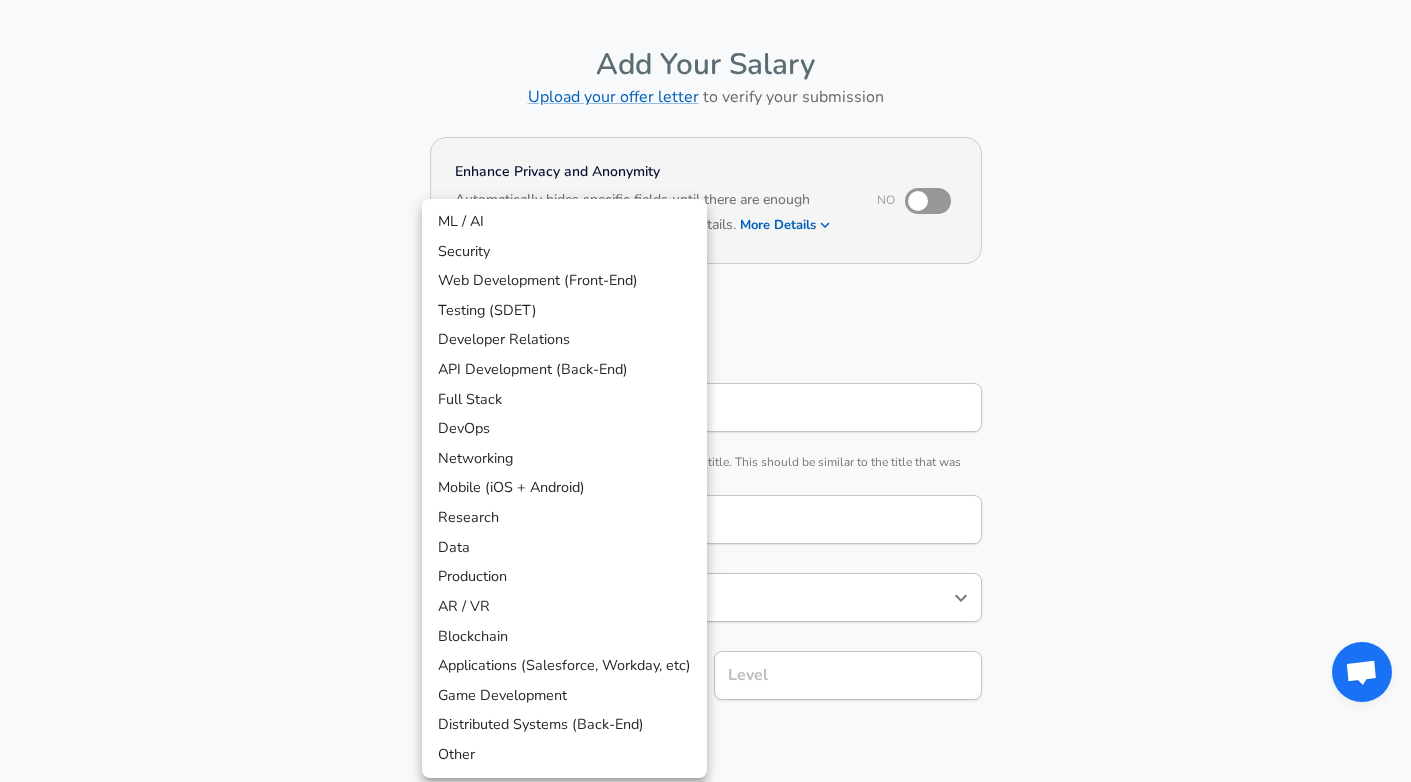click on "Restart Add Your Salary Upload your offer letter   to verify your submission Enhance Privacy and Anonymity No Automatically hides specific fields until there are enough submissions to safely display the full details.   More Details Based on your submission and the data points that we have already collected, we will automatically hide and anonymize specific fields if there aren't enough data points to remain sufficiently anonymous. Company & Title Information   Enter the company you received your offer from Company Capital One Company   Select the title that closest resembles your official title. This should be similar to the title that was present on your offer letter. Title Software Engineer Title Job Family Software Engineer Job Family   Select a Specialization that best fits your role. If you can't find one, select 'Other' to enter a custom specialization Select Specialization ​ Select Specialization Level Level Work Experience and Location These compensation details are from the perspective of a:" at bounding box center (705, 331) 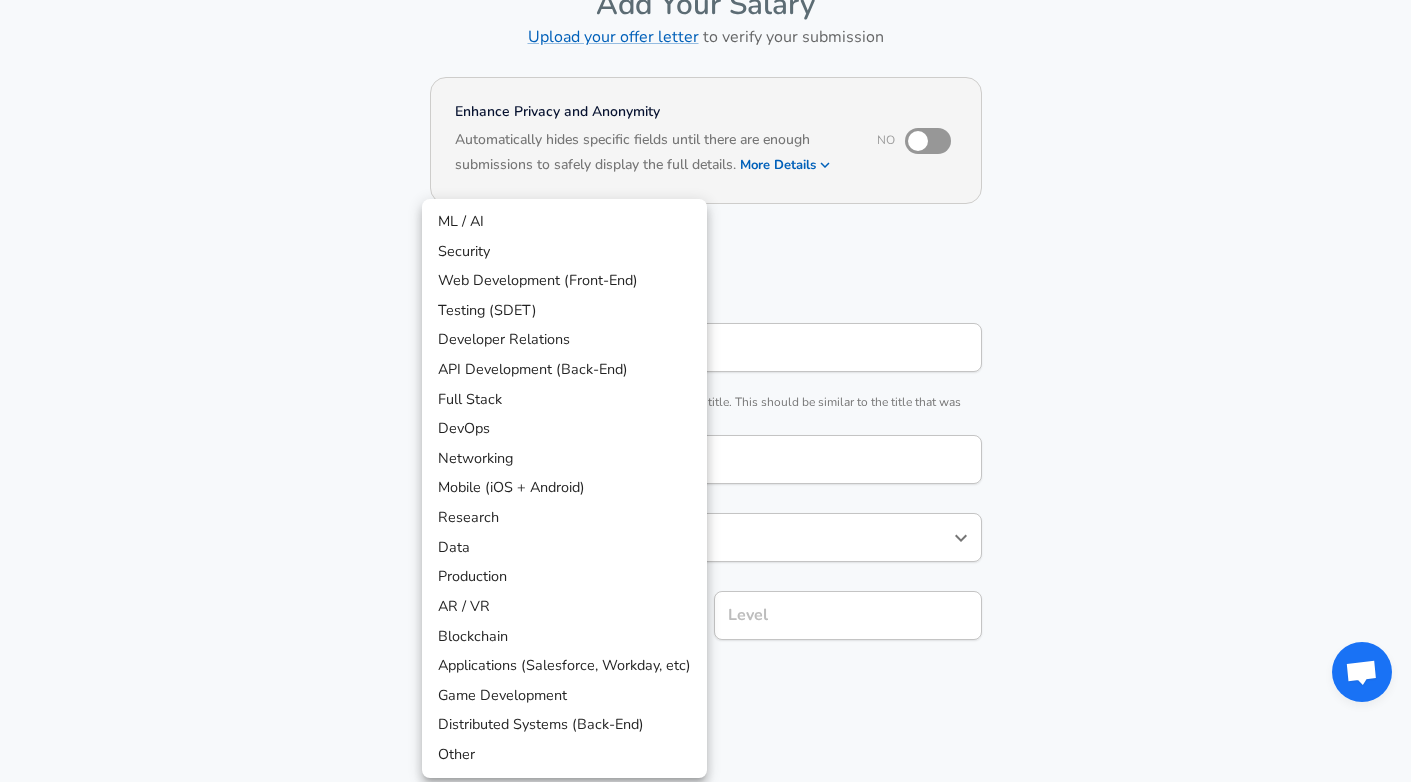 click on "Data" at bounding box center [564, 548] 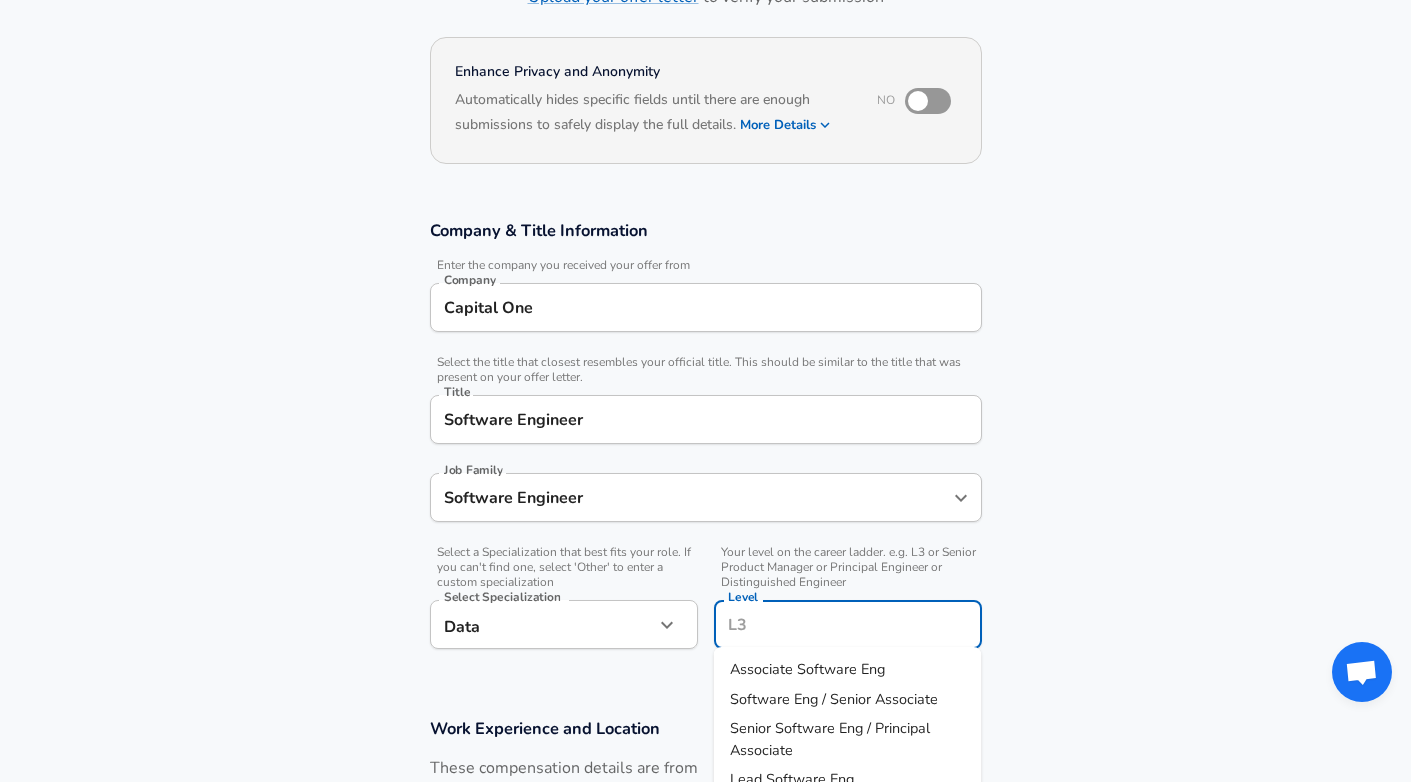 click on "Level" at bounding box center (848, 624) 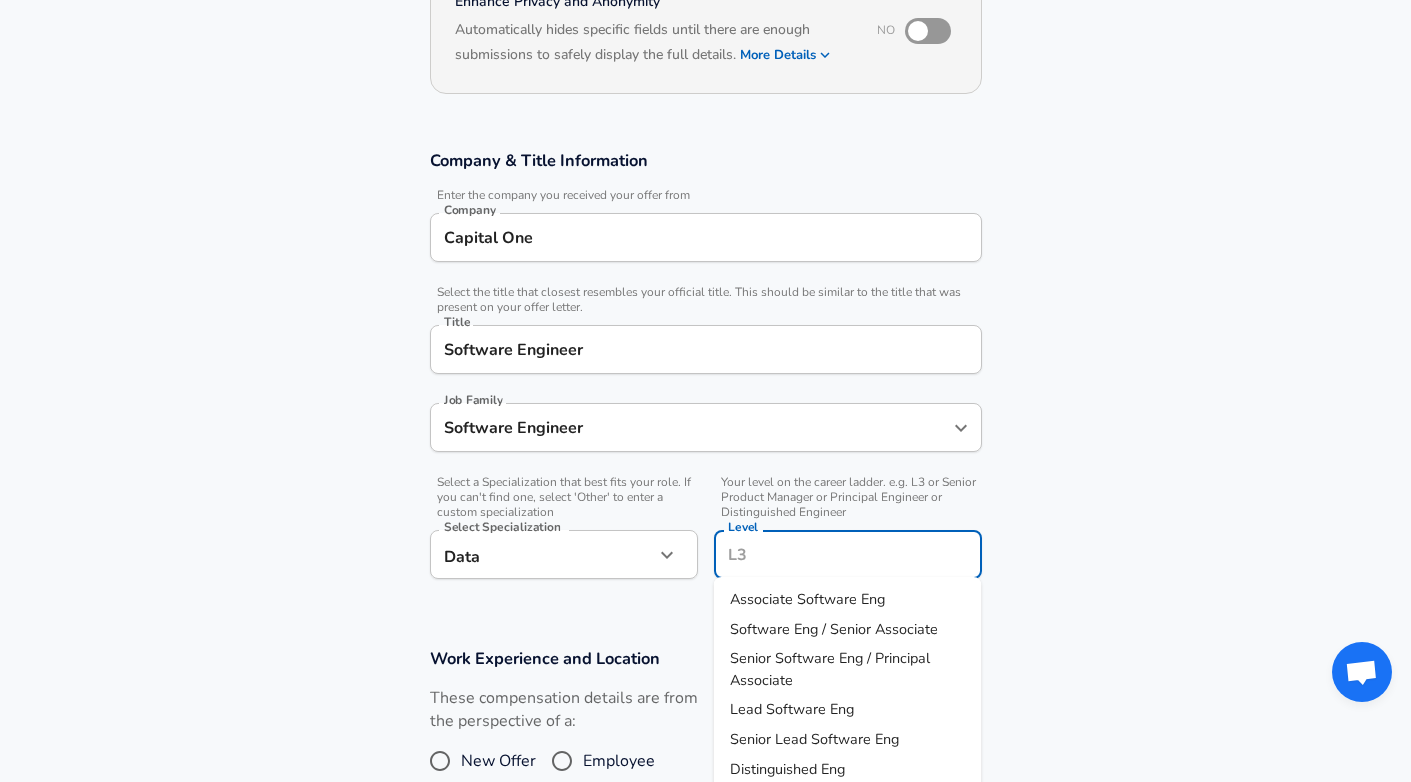 scroll, scrollTop: 253, scrollLeft: 0, axis: vertical 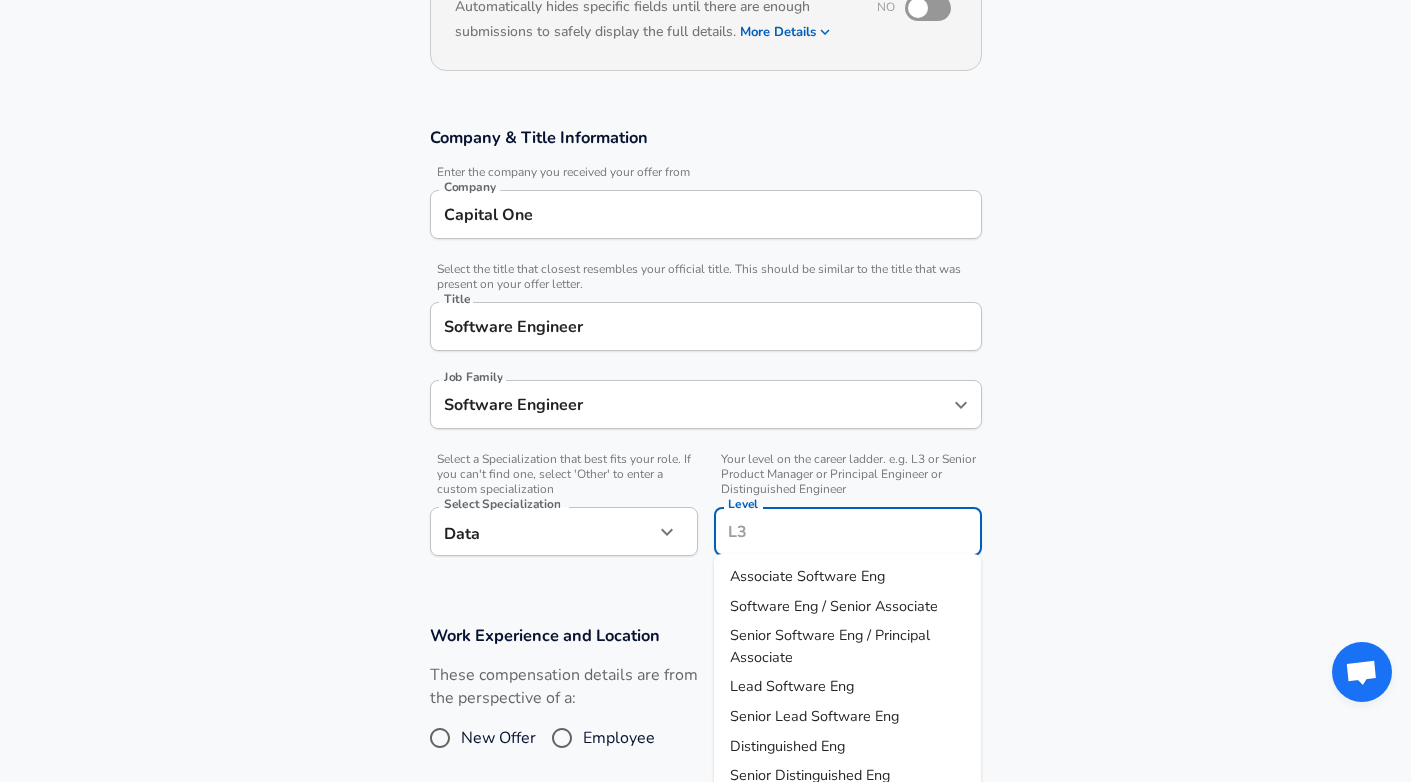 click on "Associate Software Eng" at bounding box center (807, 576) 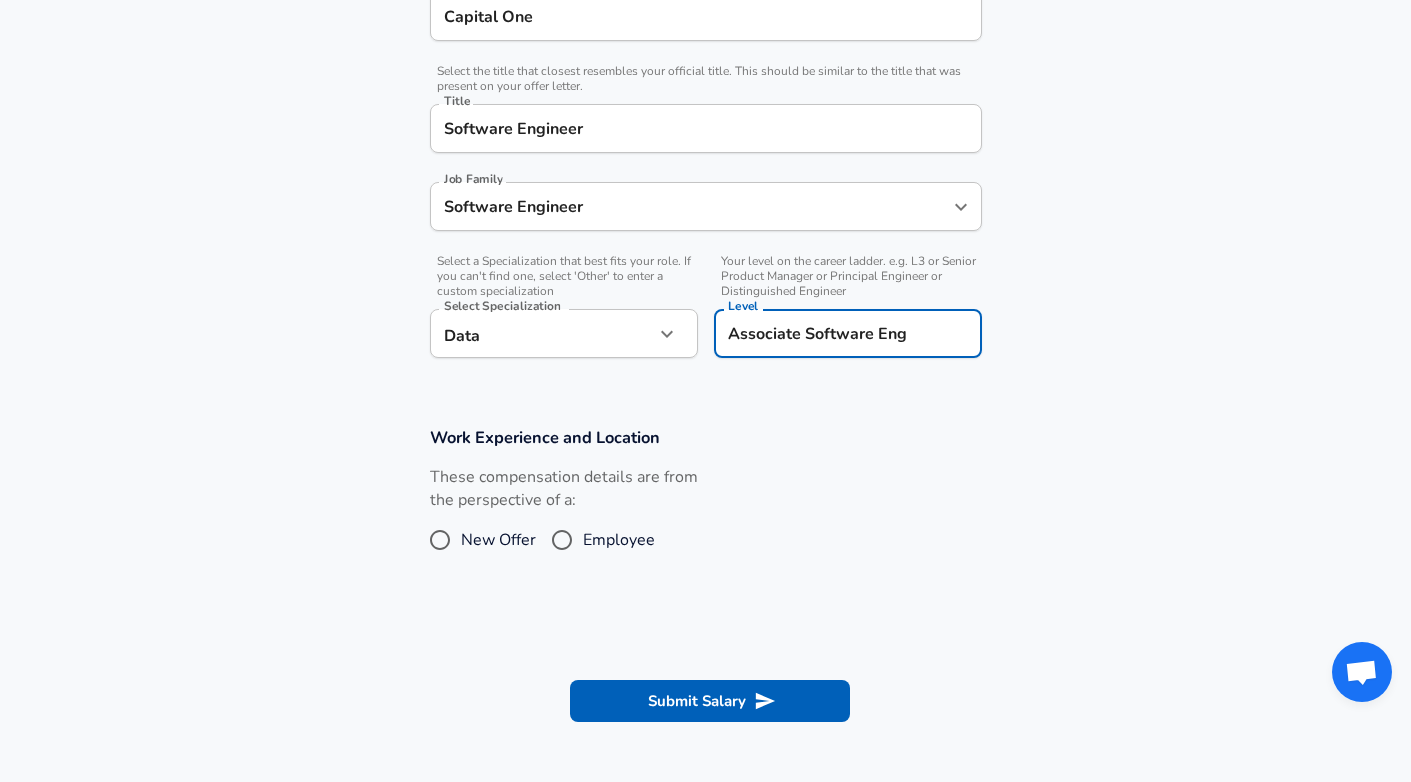 scroll, scrollTop: 461, scrollLeft: 0, axis: vertical 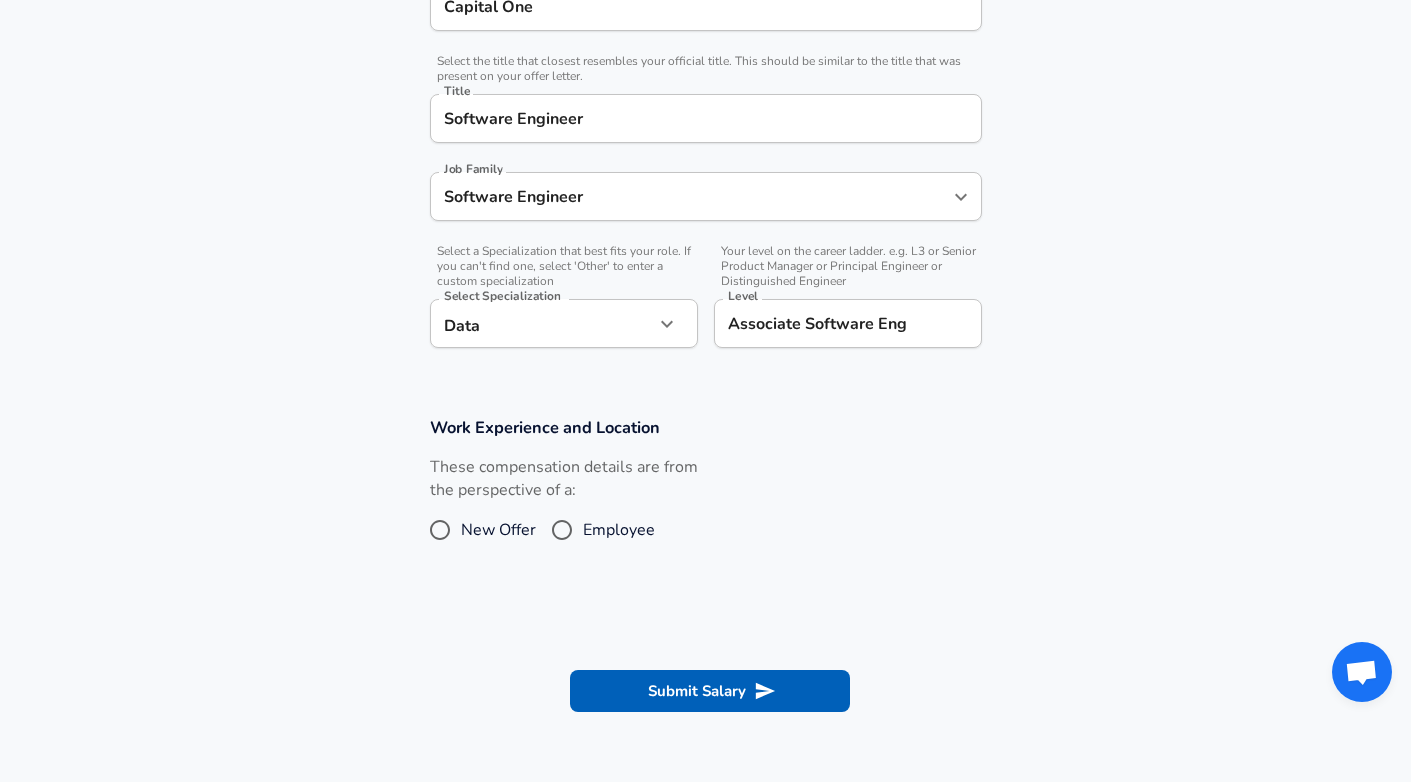 click on "New Offer" at bounding box center (498, 530) 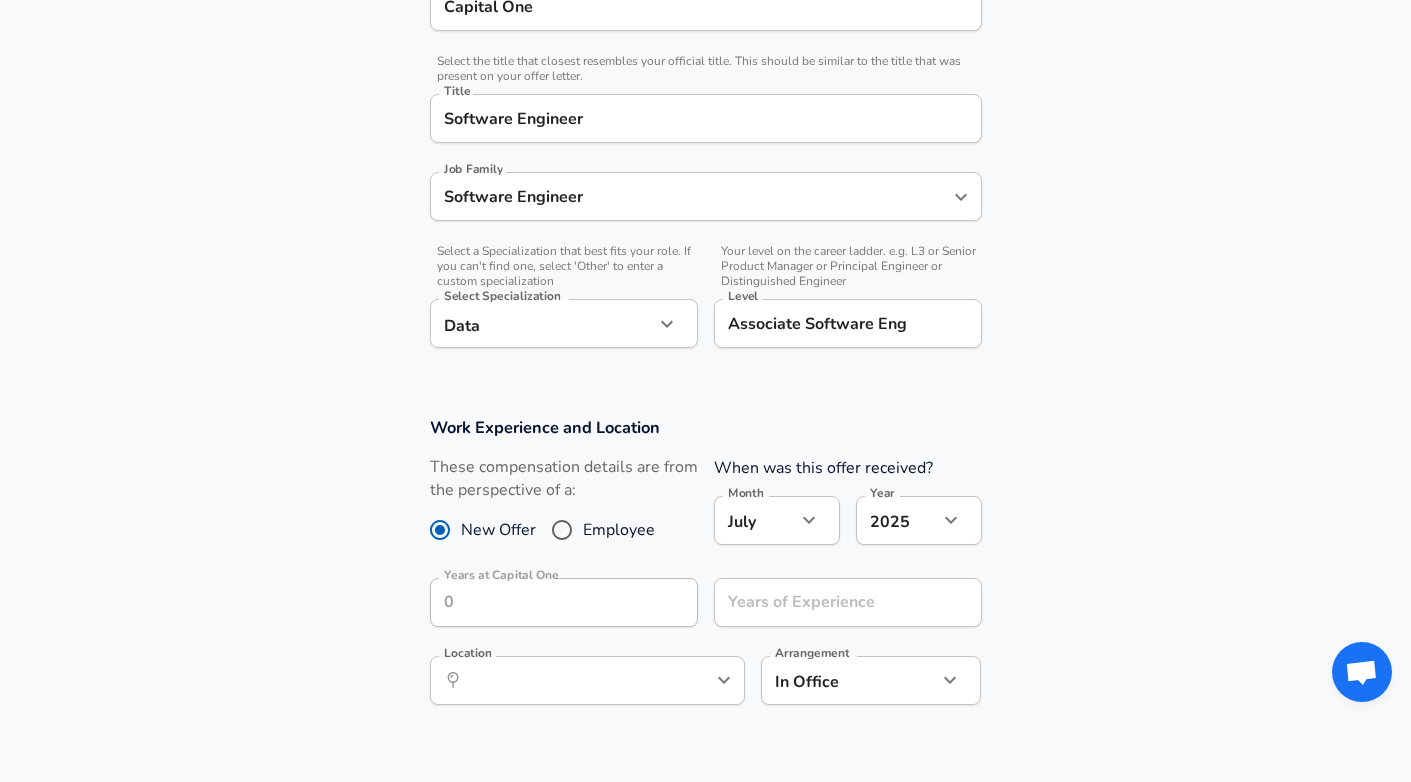 click on "Employee" at bounding box center (619, 530) 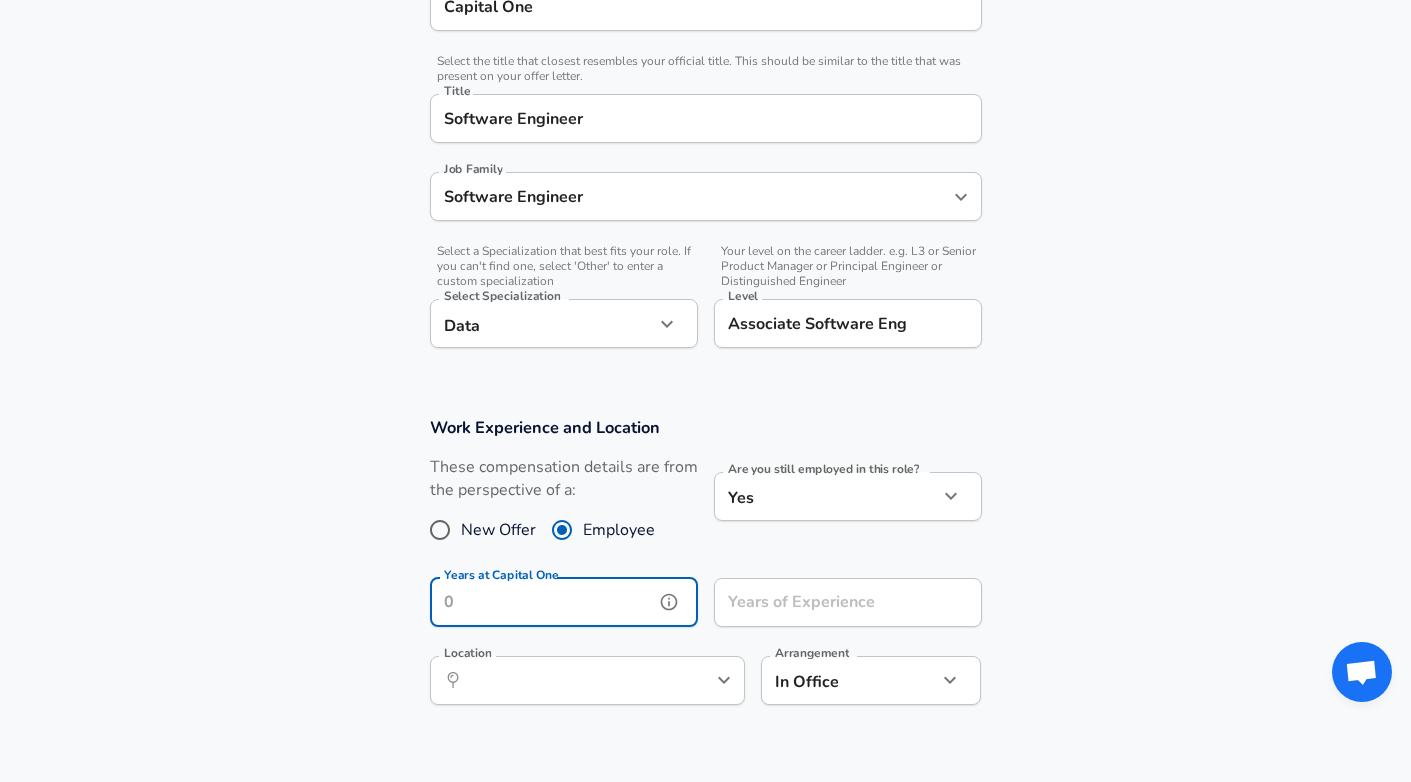 click on "Years at Capital One" at bounding box center (542, 602) 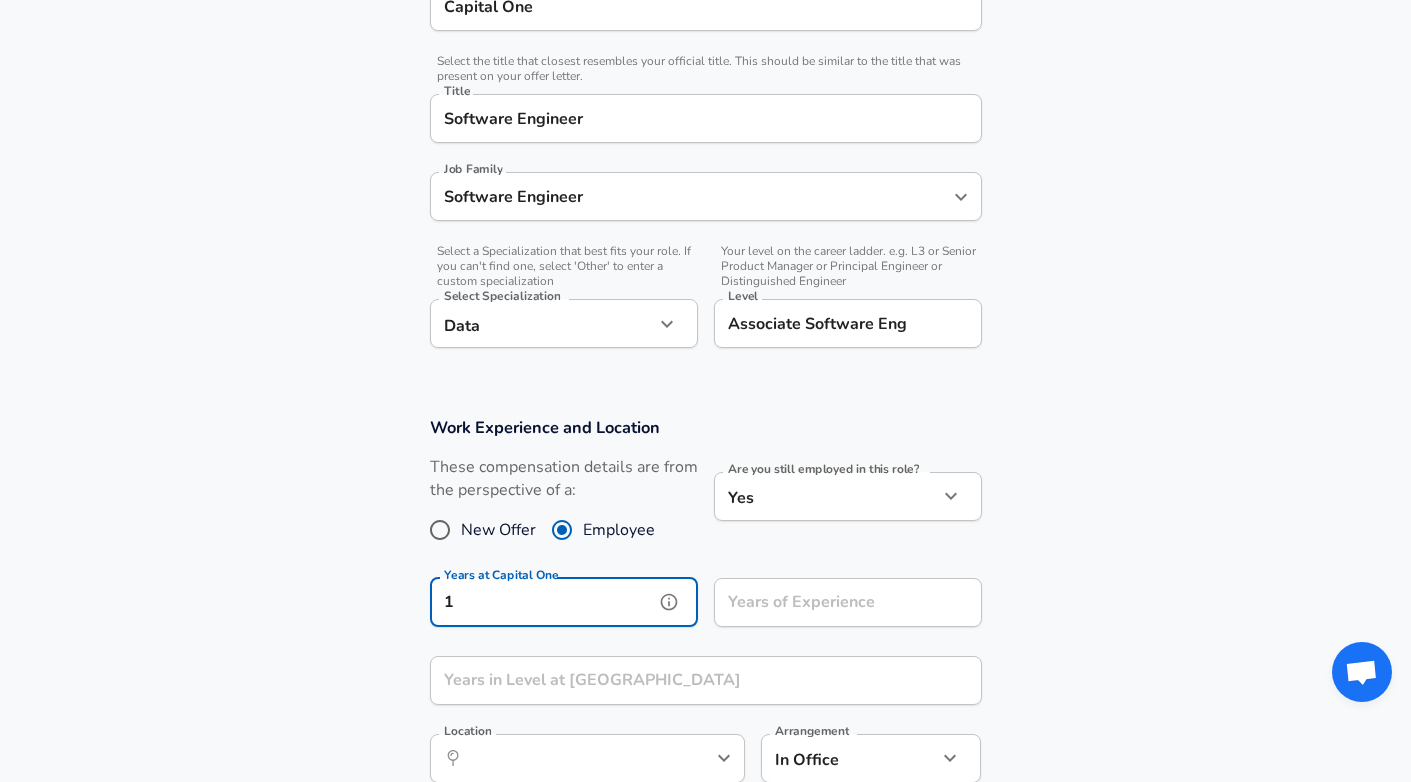 type on "1" 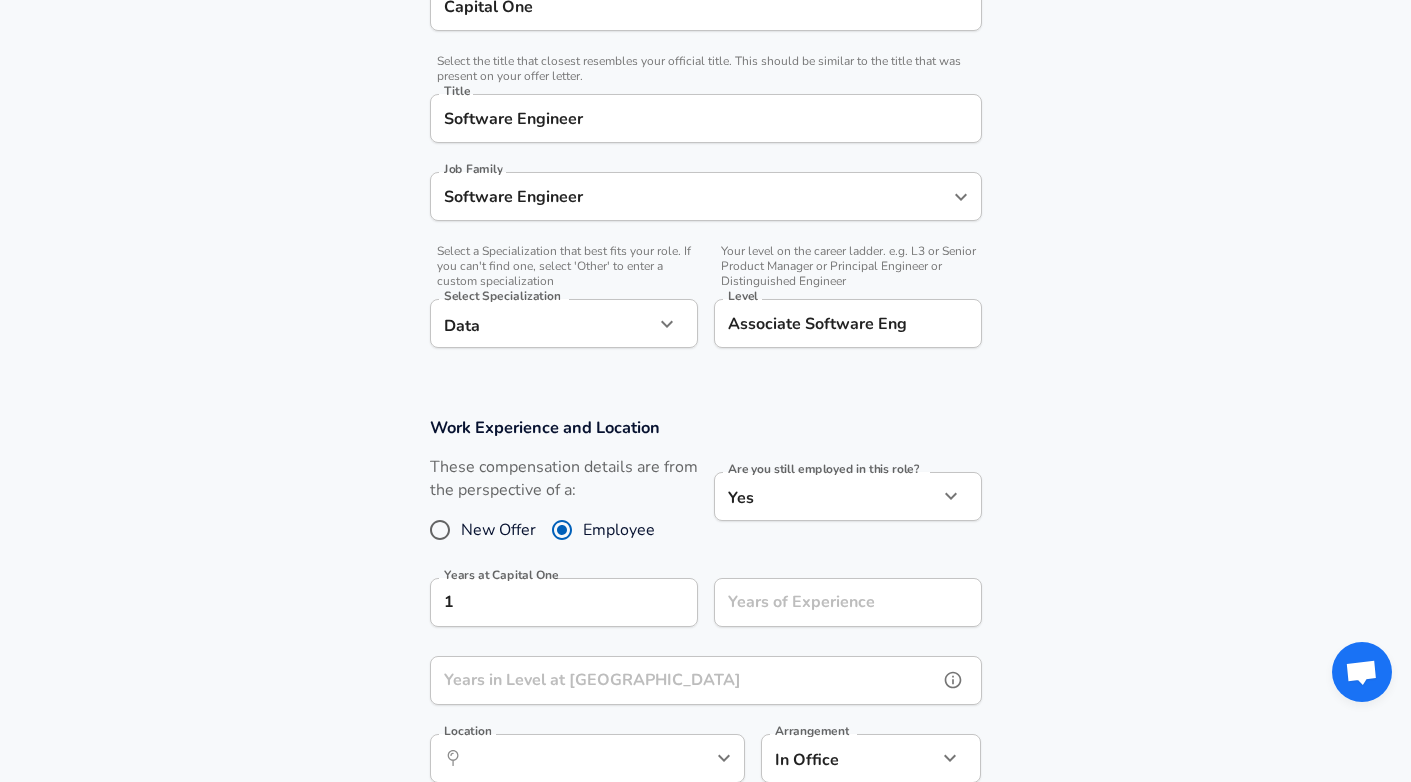 click on "Years in Level at [GEOGRAPHIC_DATA]" at bounding box center [684, 680] 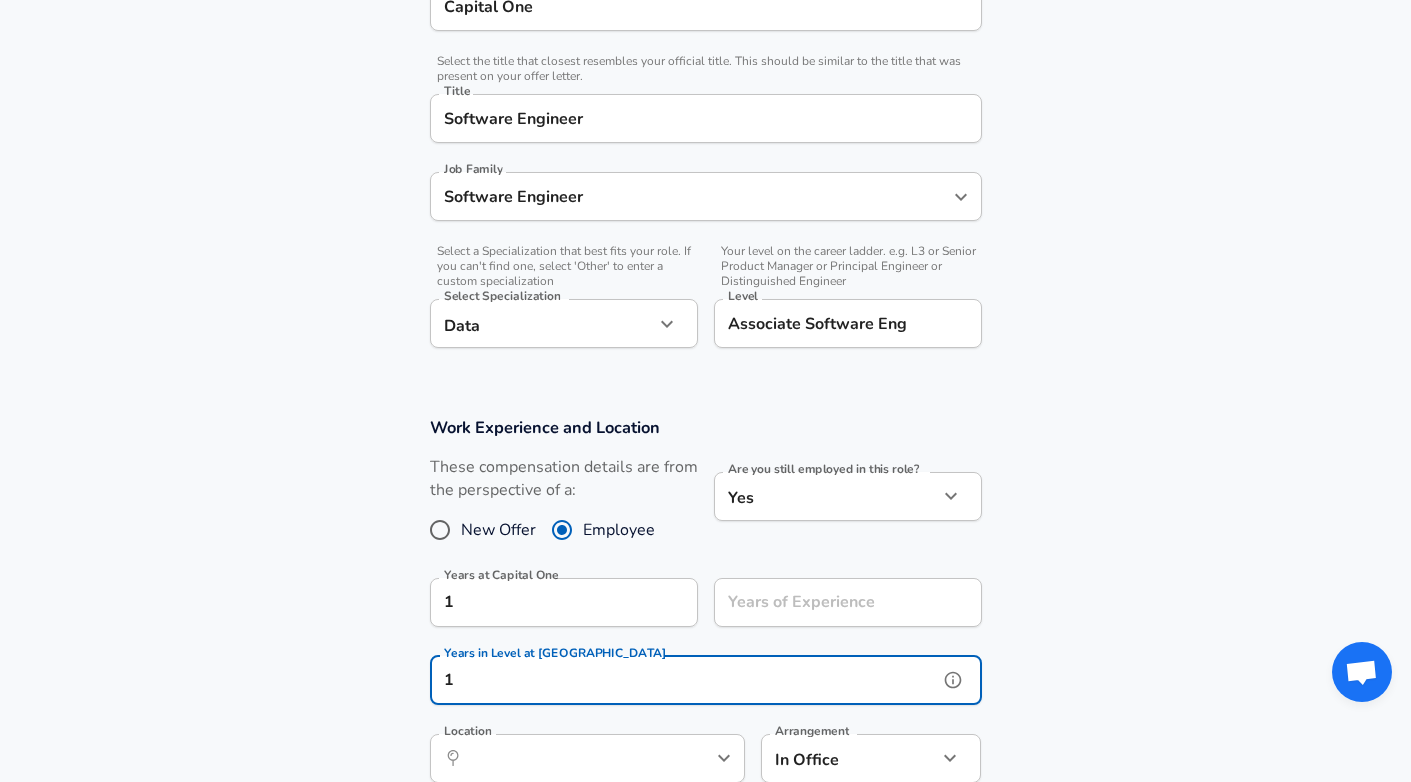 type on "1" 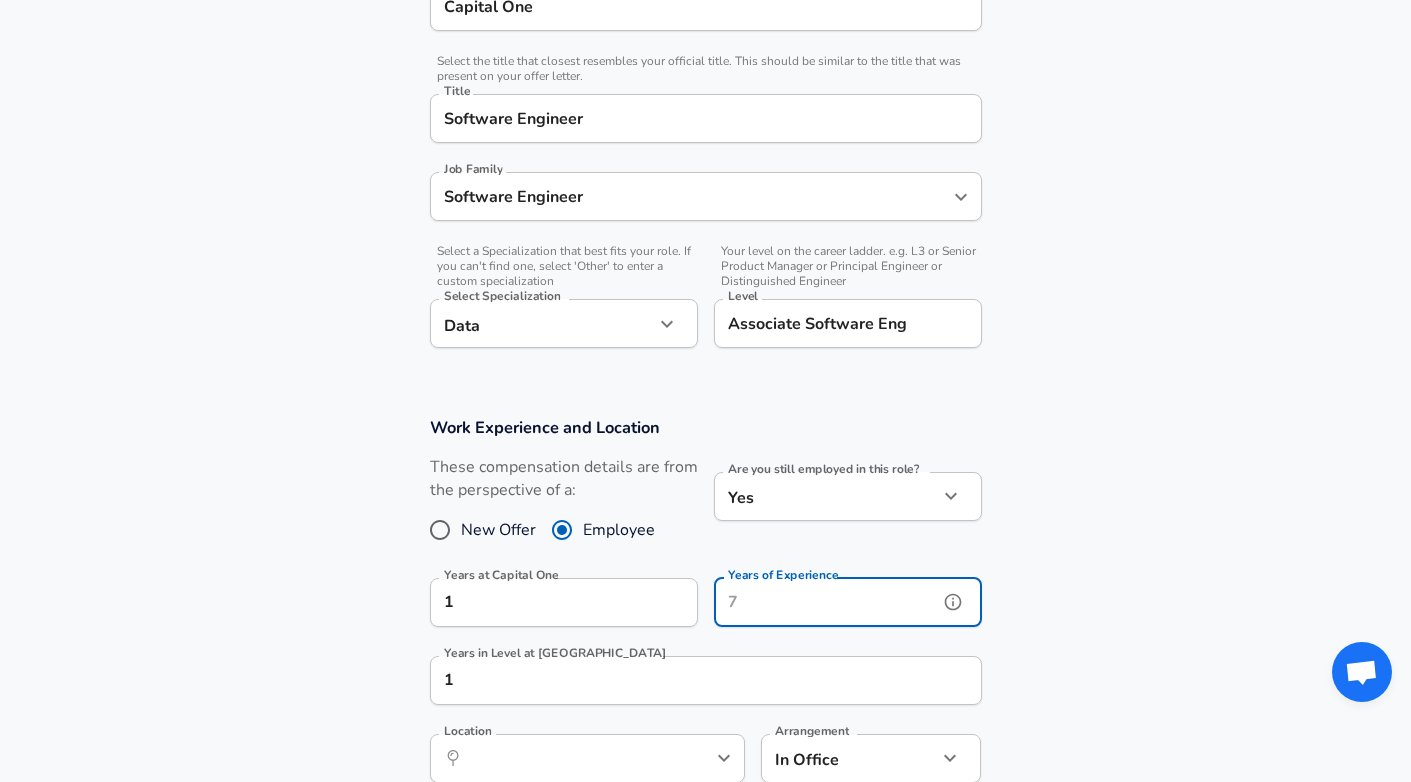 click on "Years of Experience" at bounding box center [826, 602] 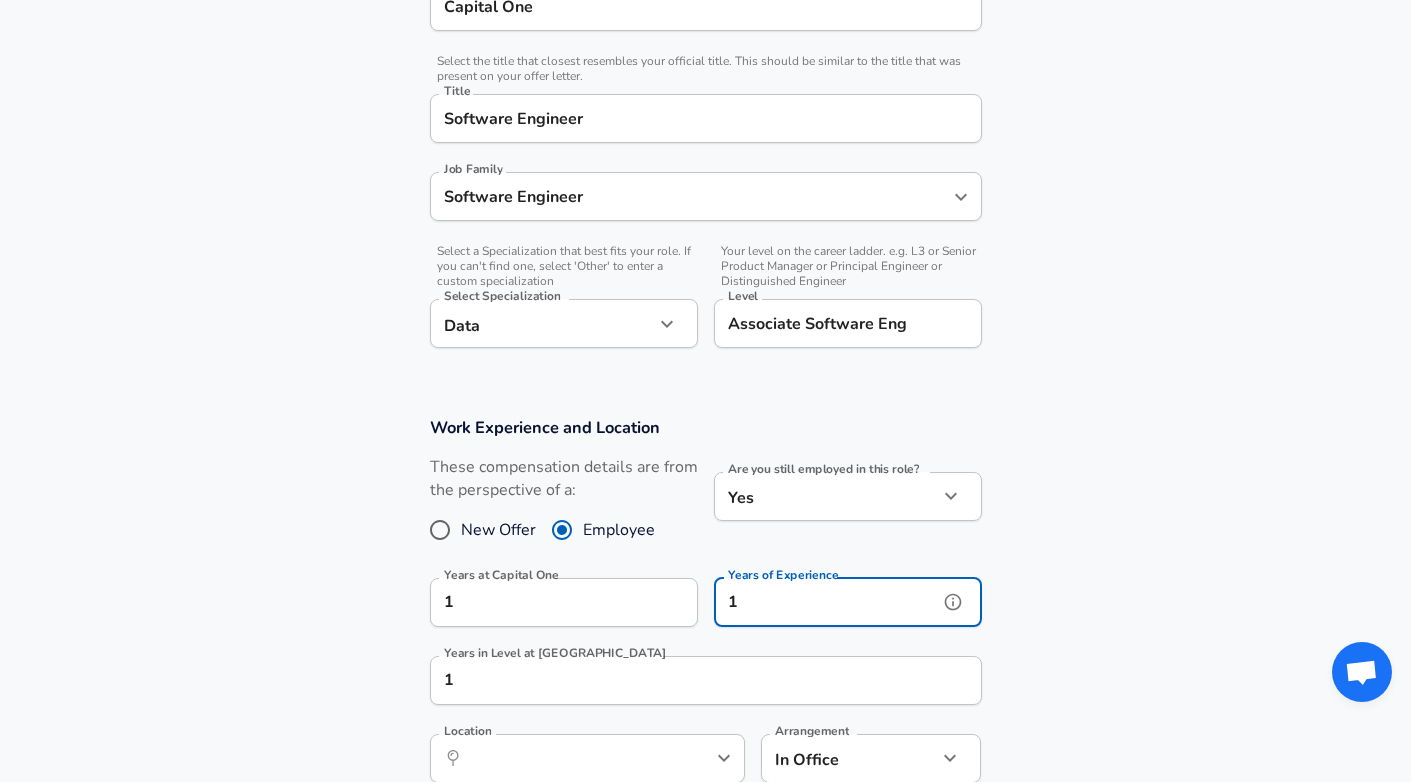 type on "1" 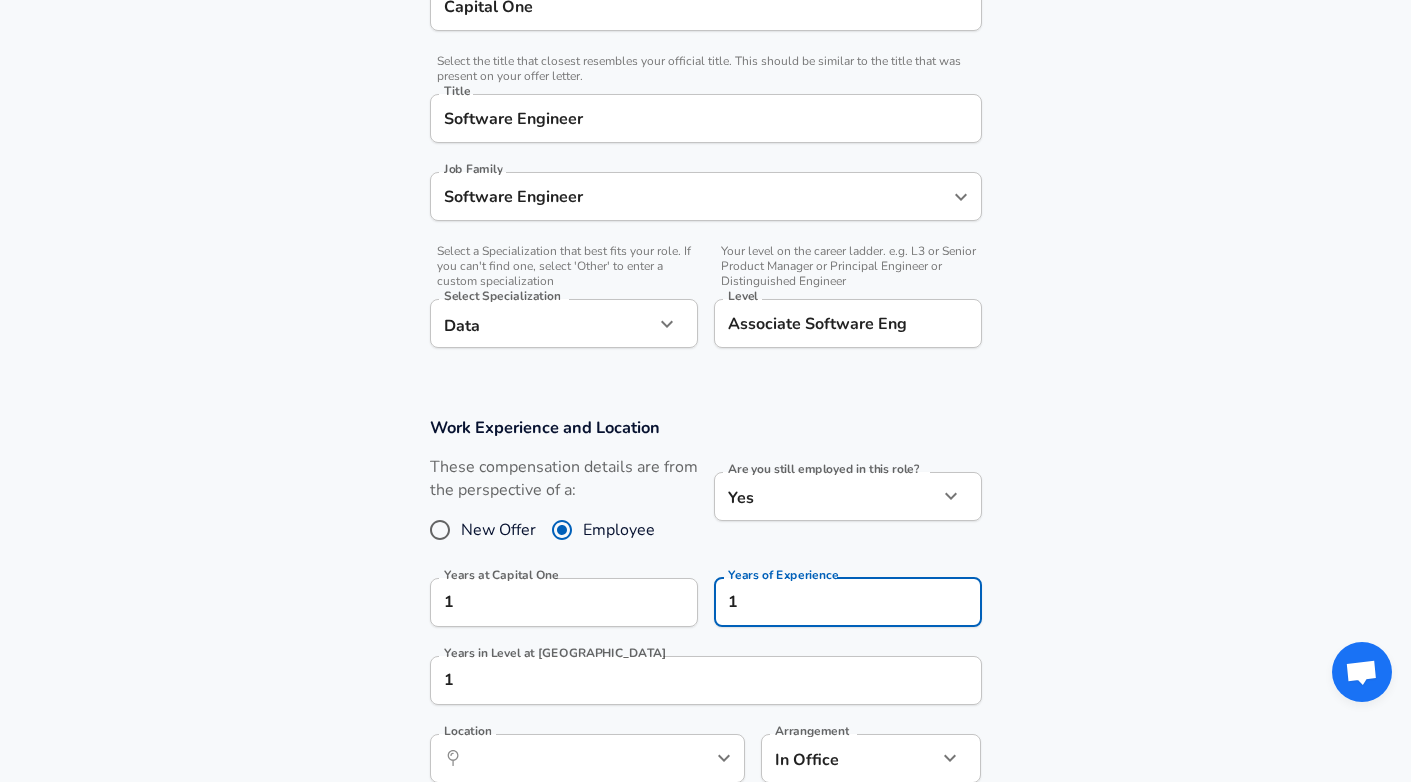click on "Are you still employed in this role? Yes yes Are you still employed in this role?" at bounding box center (840, 509) 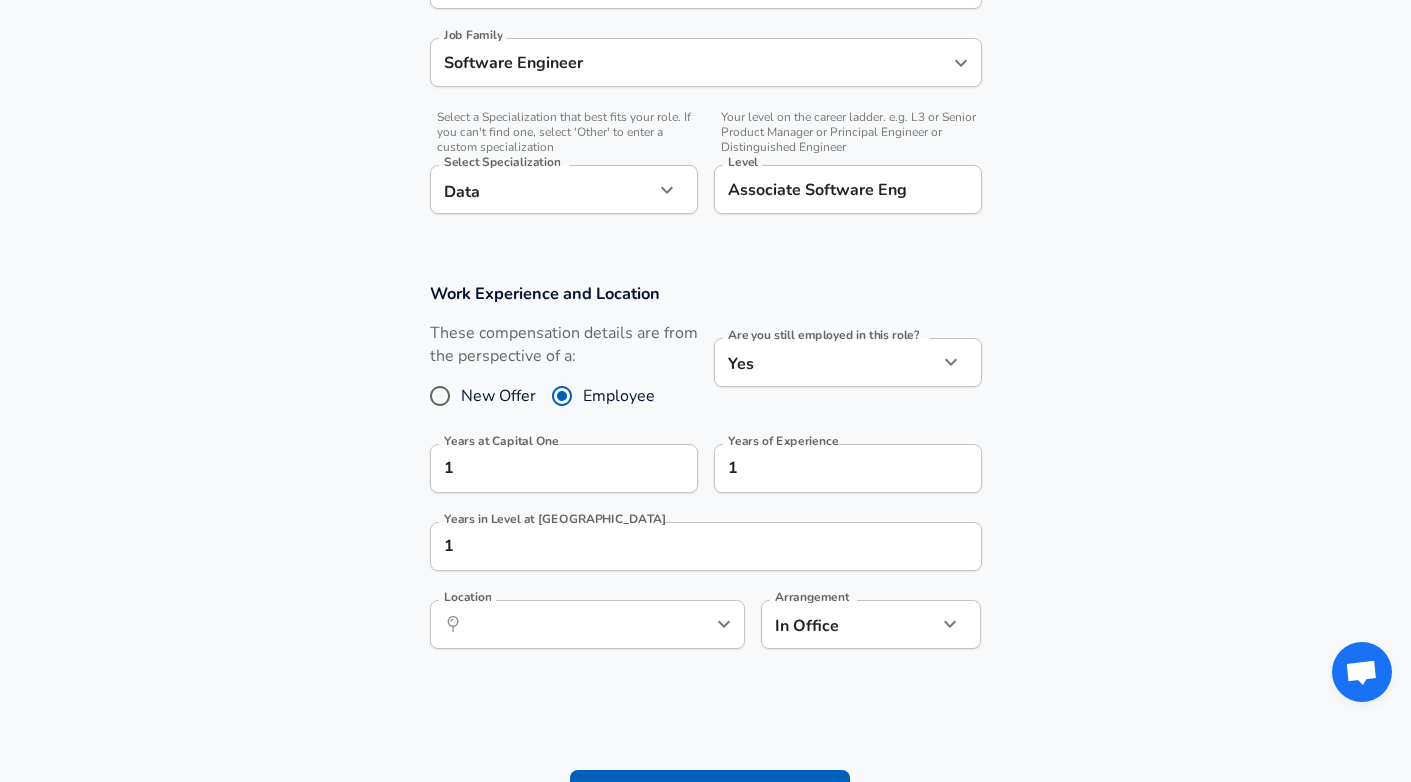 scroll, scrollTop: 651, scrollLeft: 0, axis: vertical 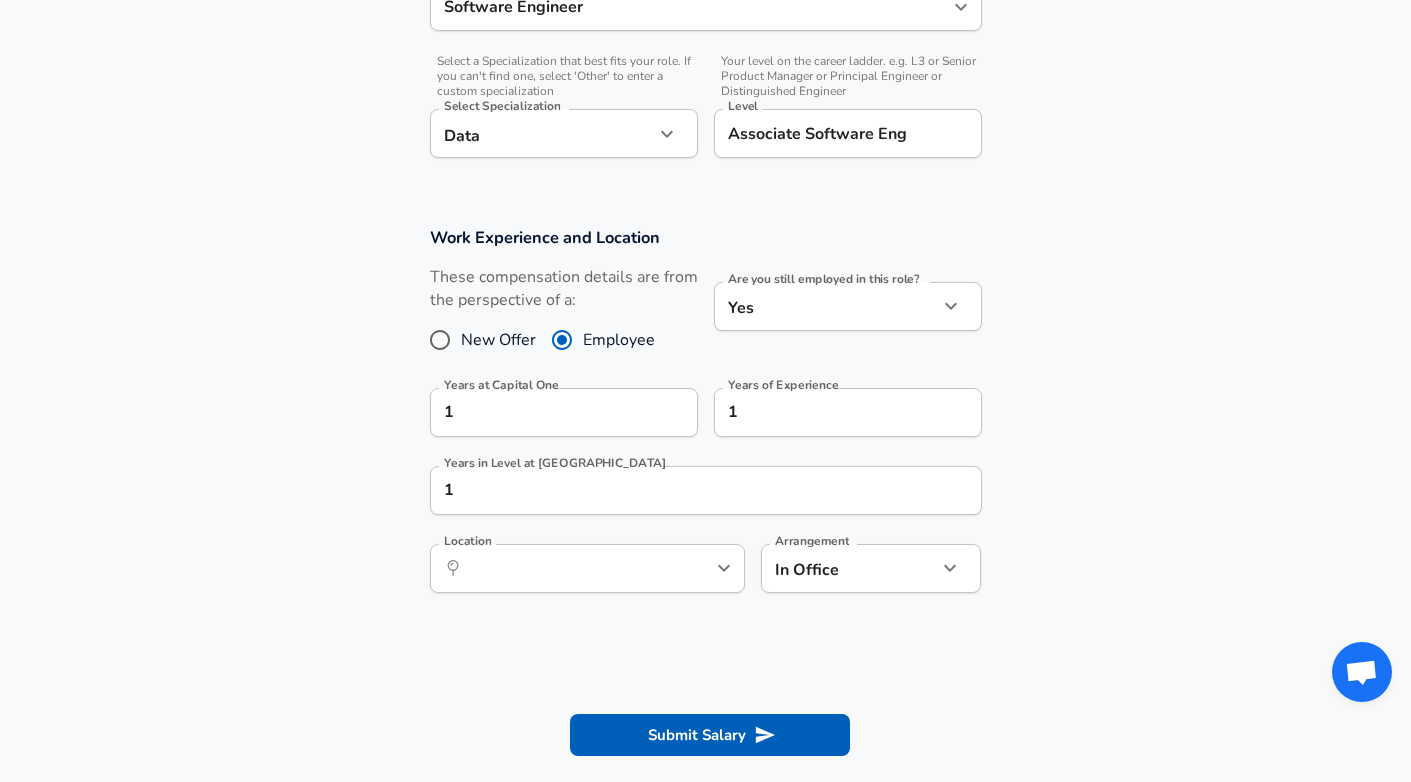 click on "​ Location" at bounding box center [587, 568] 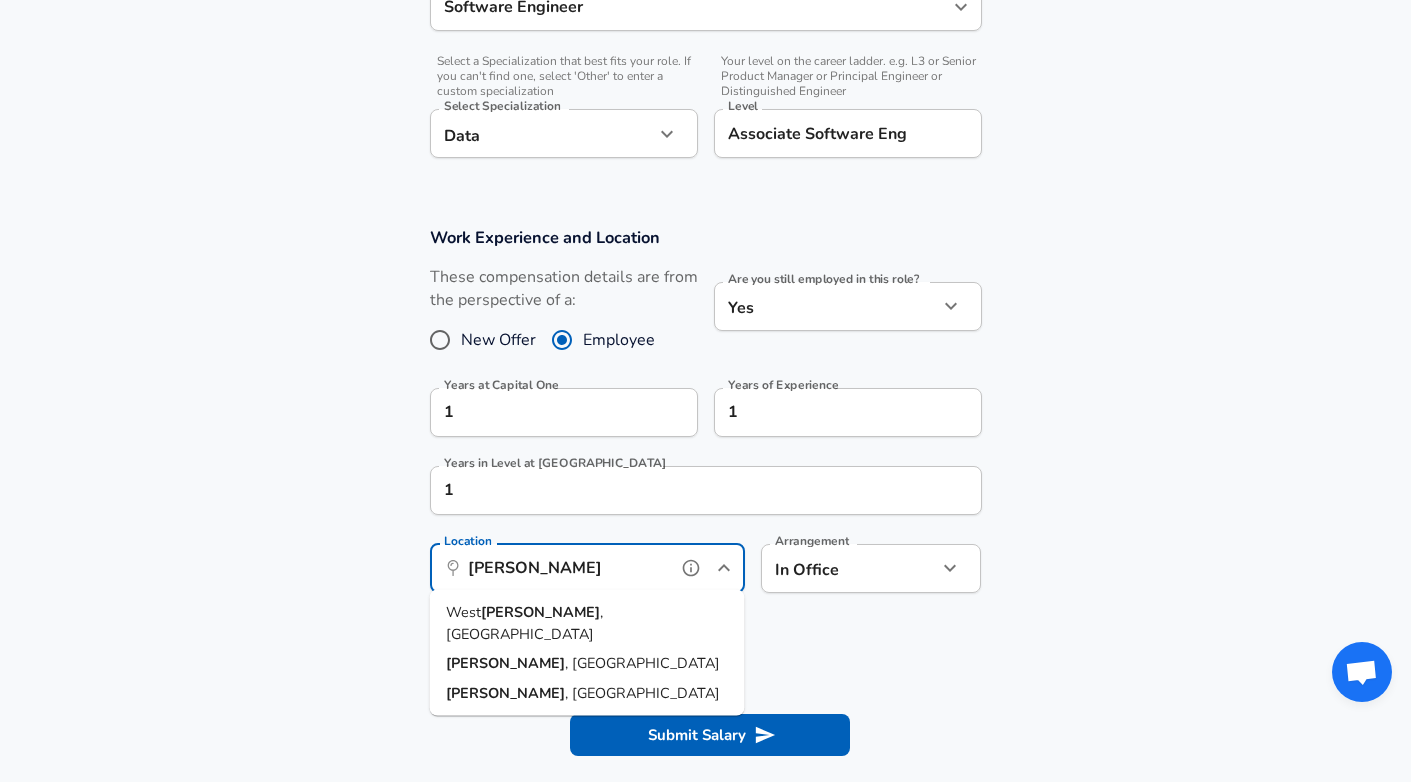 click on "[GEOGRAPHIC_DATA][PERSON_NAME] , [GEOGRAPHIC_DATA]" at bounding box center (587, 623) 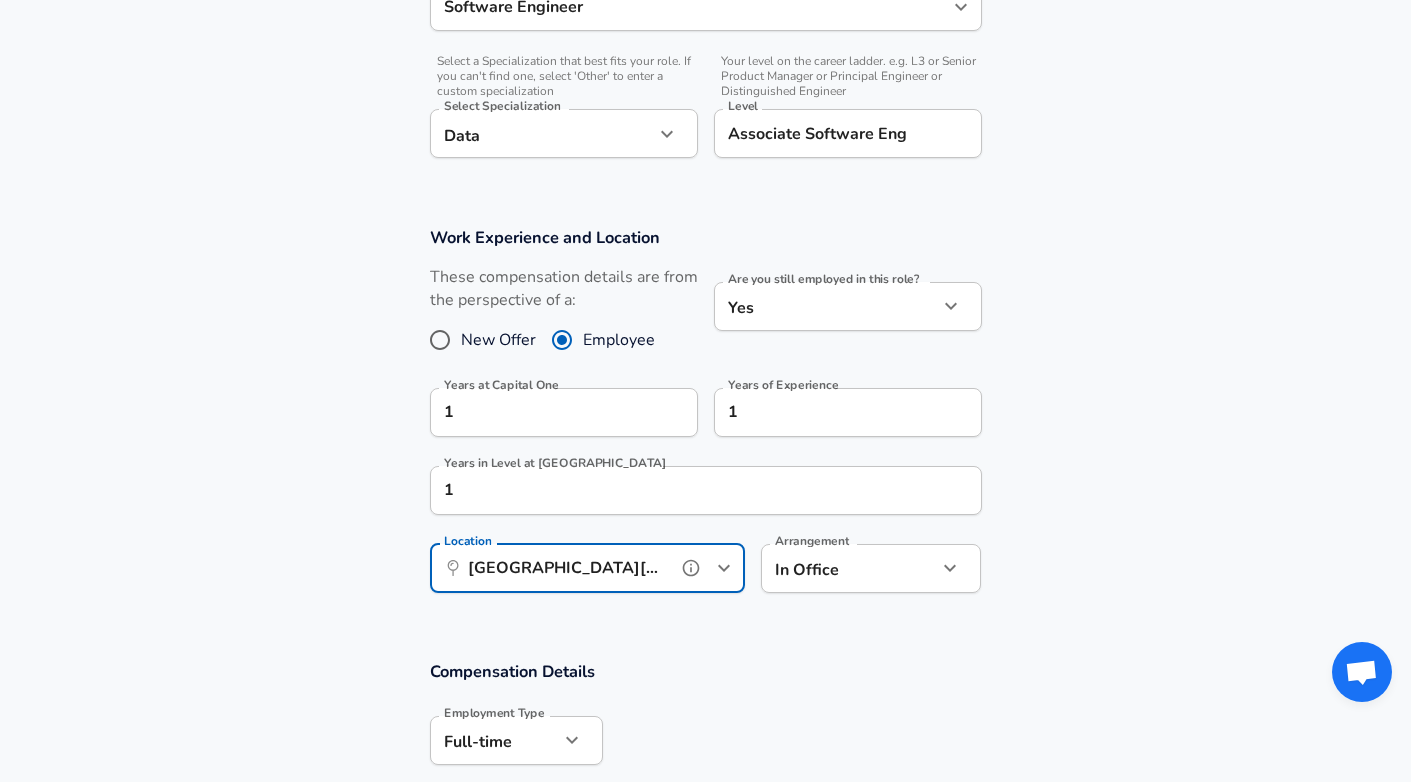 click on "[GEOGRAPHIC_DATA][PERSON_NAME], [GEOGRAPHIC_DATA]" at bounding box center (565, 568) 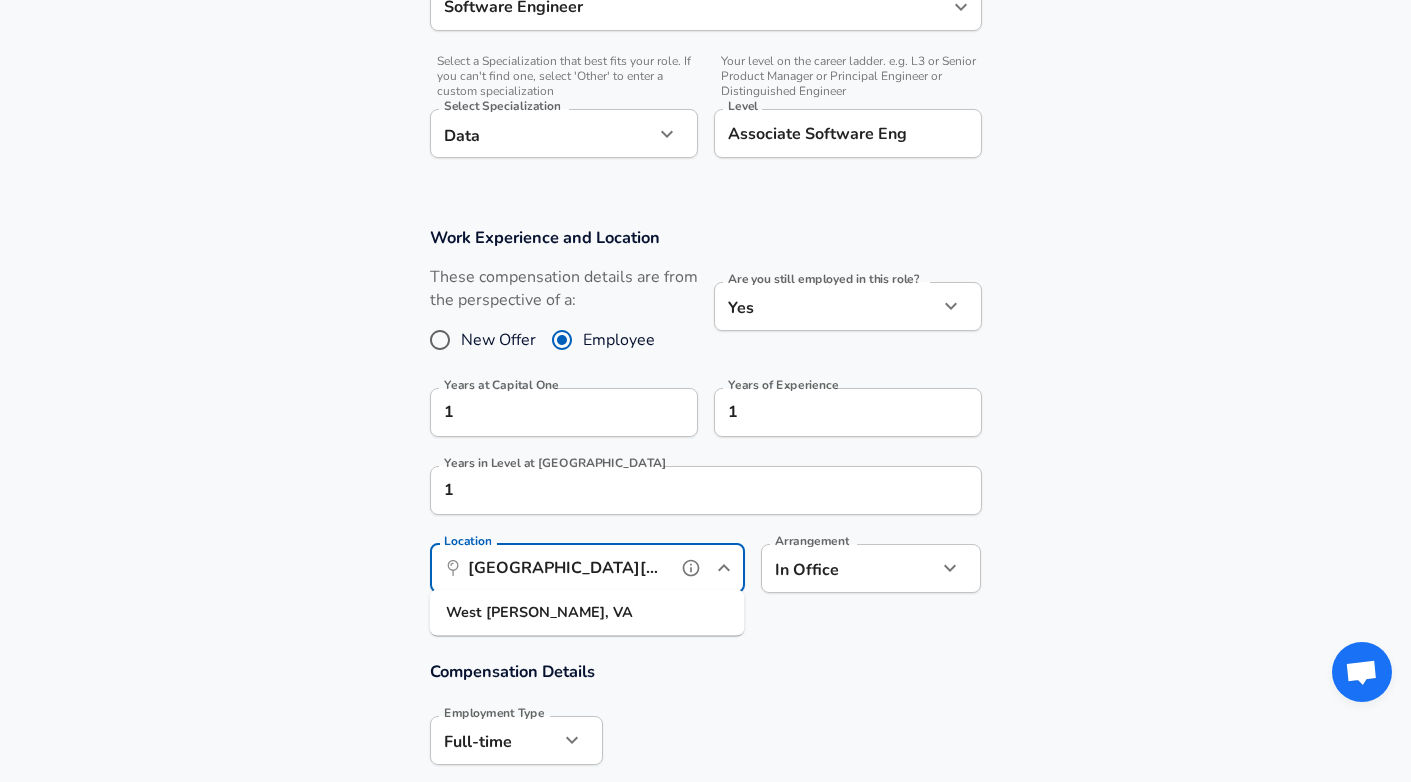 click on "[GEOGRAPHIC_DATA][PERSON_NAME], [GEOGRAPHIC_DATA]" at bounding box center [565, 568] 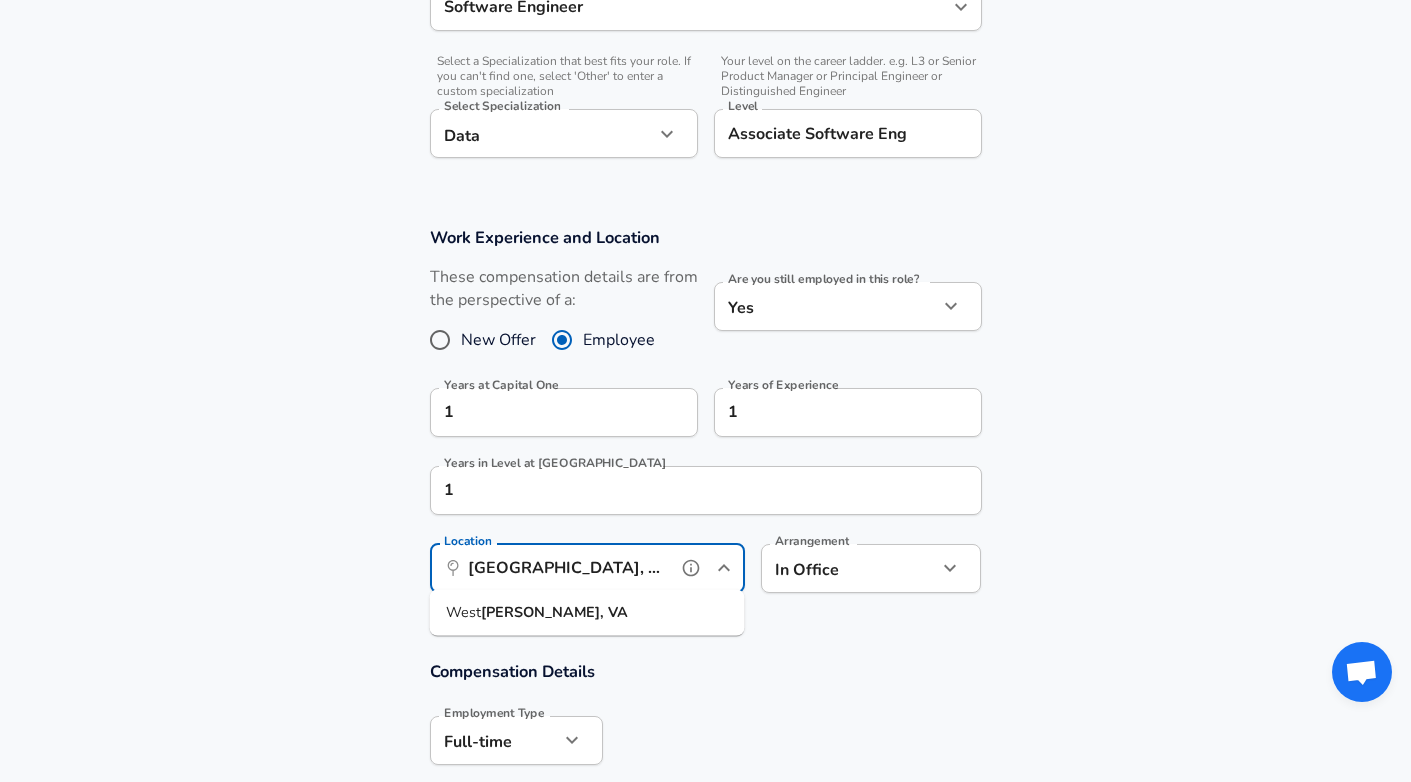 type on "[GEOGRAPHIC_DATA], [GEOGRAPHIC_DATA]" 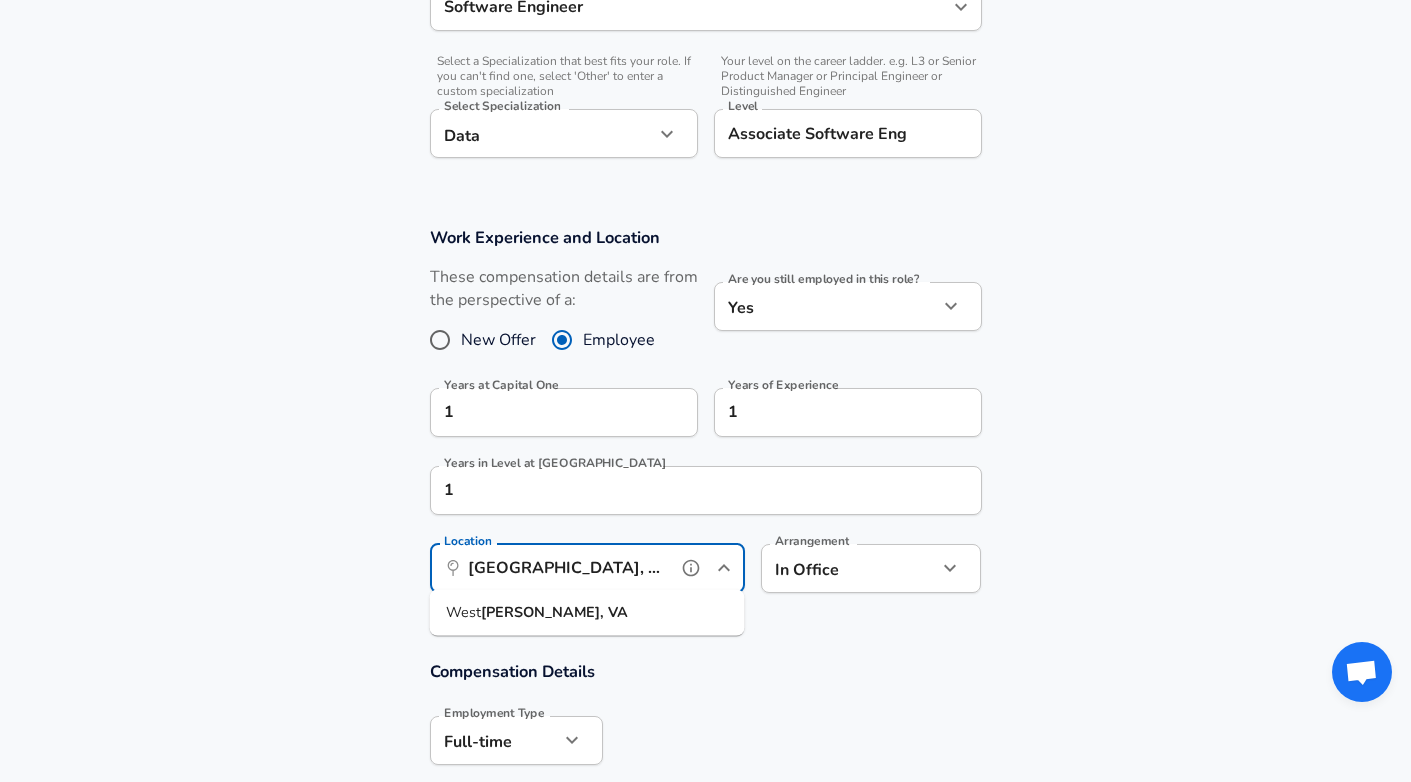 click on "Submit Salary" at bounding box center [710, 1945] 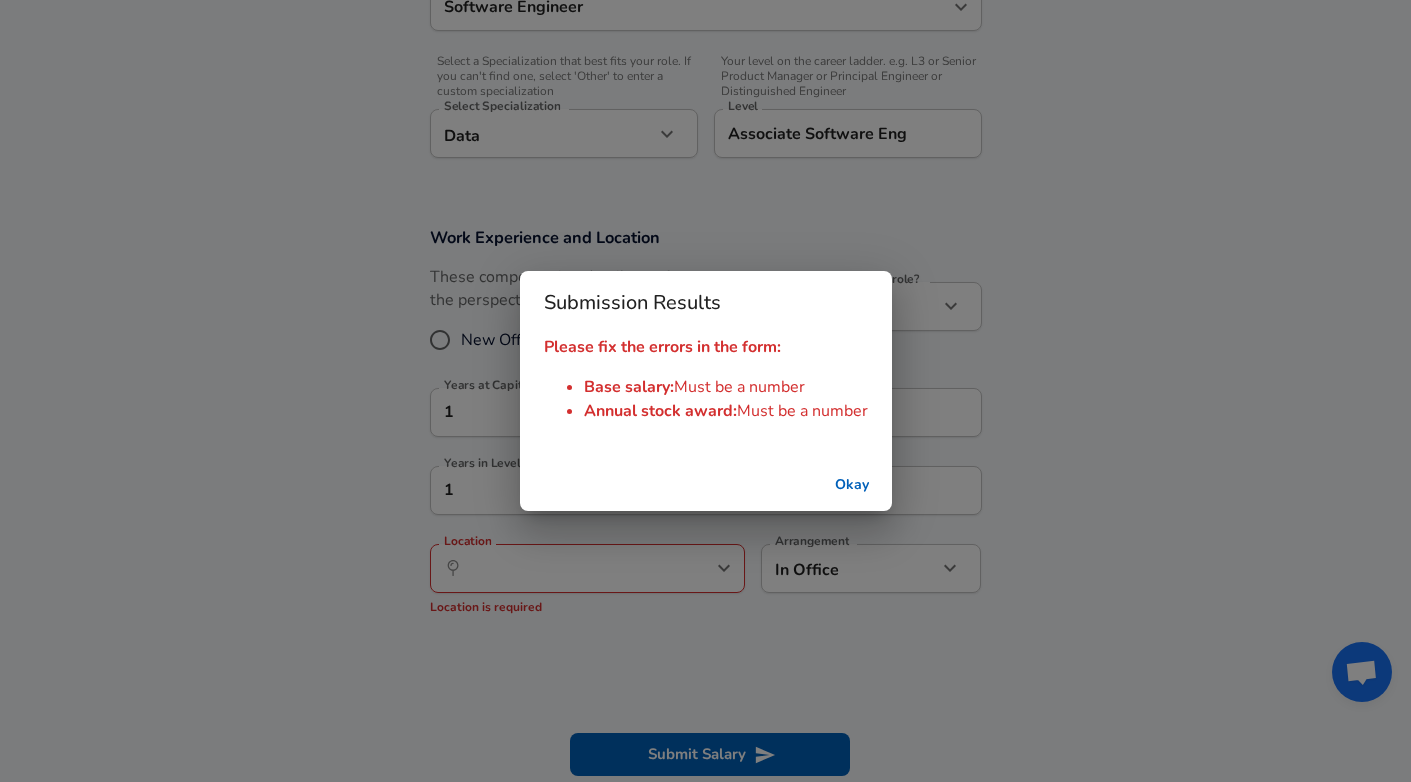 click on "Okay" at bounding box center [852, 485] 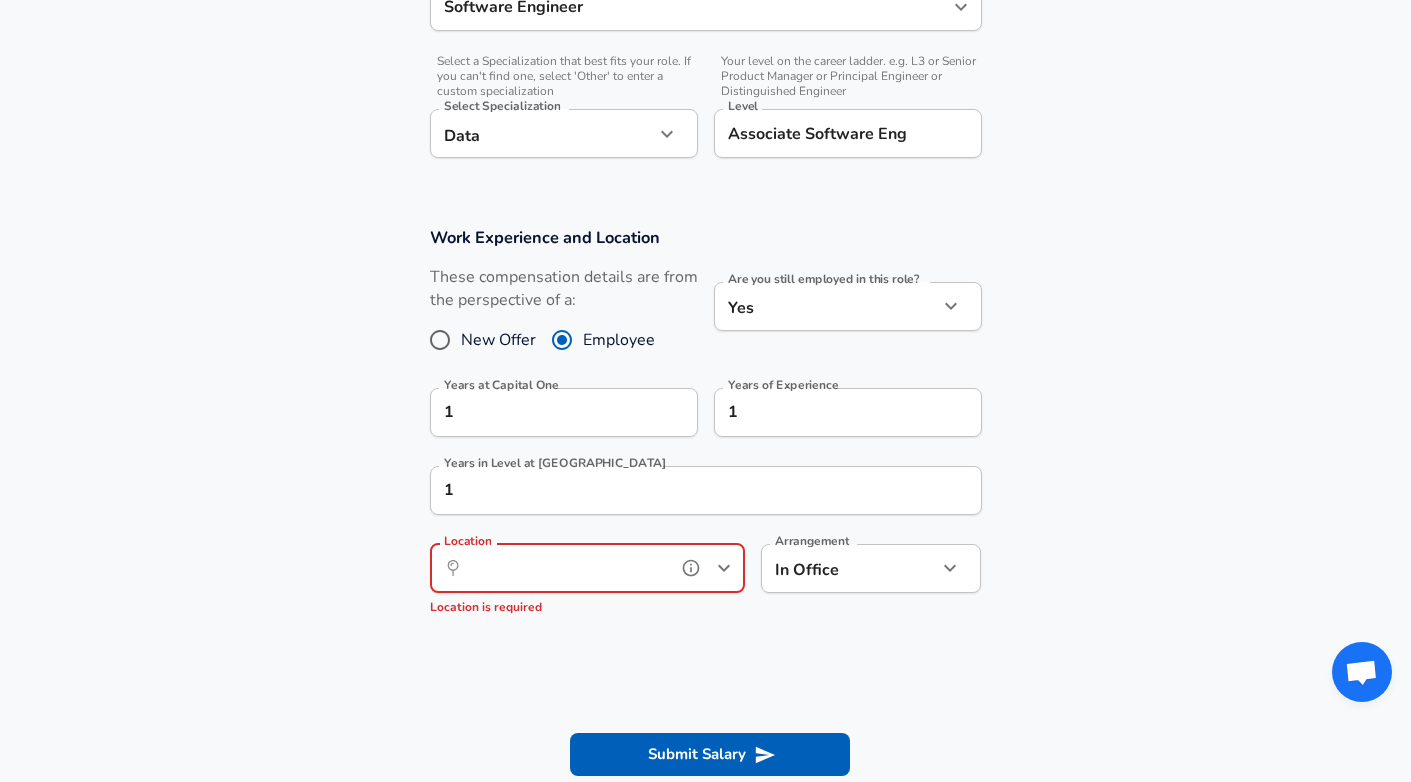 click on "Location" at bounding box center [565, 568] 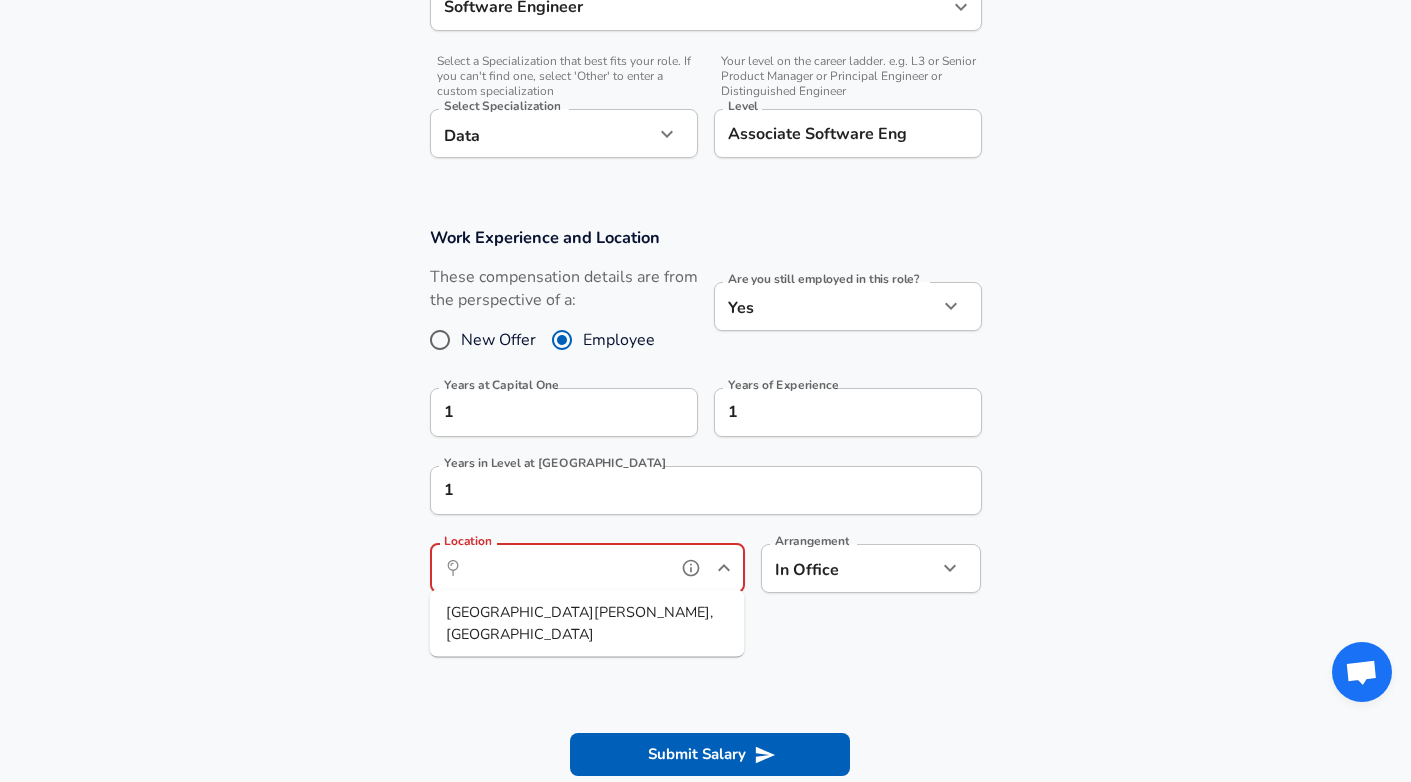 click on "[GEOGRAPHIC_DATA][PERSON_NAME], [GEOGRAPHIC_DATA]" at bounding box center [587, 623] 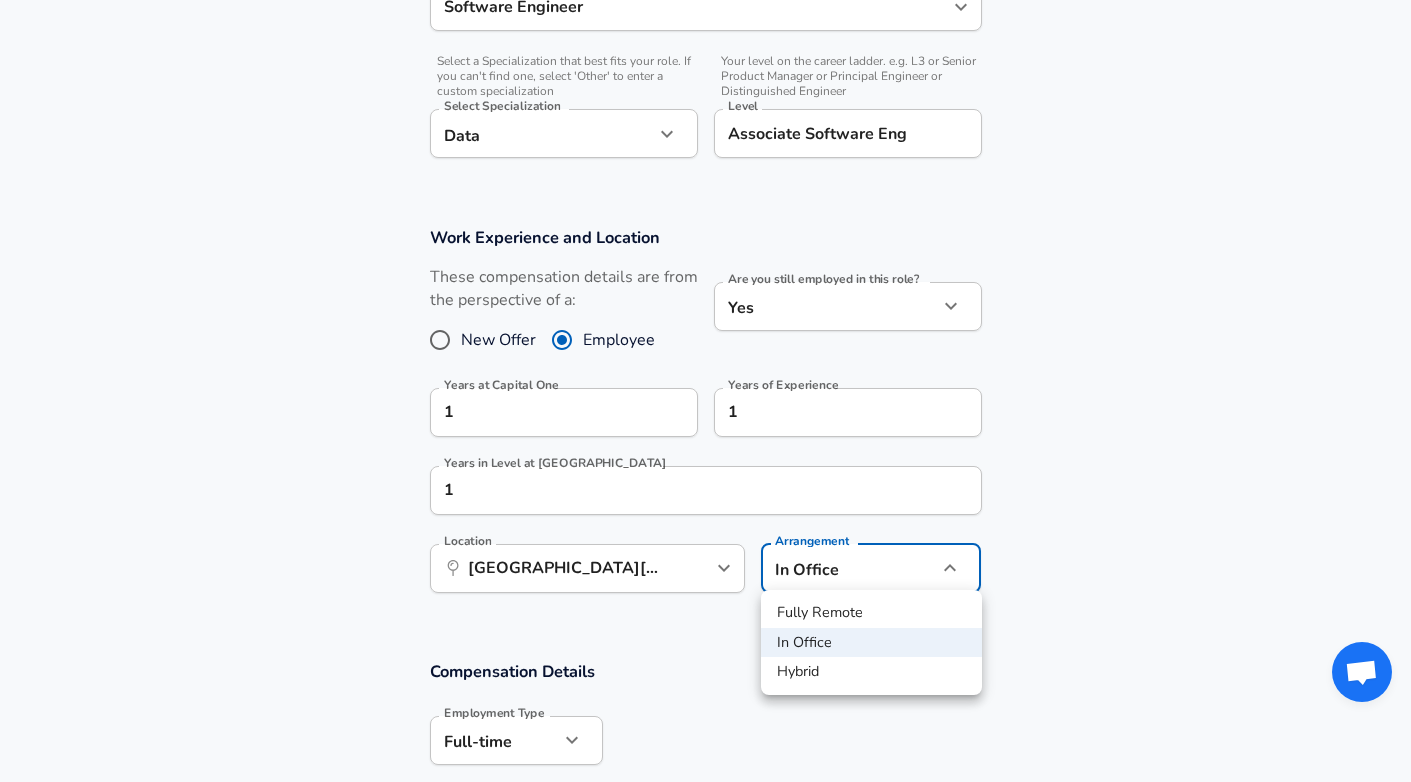 click on "Restart Add Your Salary Upload your offer letter   to verify your submission Enhance Privacy and Anonymity No Automatically hides specific fields until there are enough submissions to safely display the full details.   More Details Based on your submission and the data points that we have already collected, we will automatically hide and anonymize specific fields if there aren't enough data points to remain sufficiently anonymous. Company & Title Information   Enter the company you received your offer from Company Capital One Company   Select the title that closest resembles your official title. This should be similar to the title that was present on your offer letter. Title Software Engineer Title Job Family Software Engineer Job Family   Select a Specialization that best fits your role. If you can't find one, select 'Other' to enter a custom specialization Select Specialization Data Data Select Specialization   Level Associate Software Eng Level Work Experience and Location New Offer Employee Yes yes 1 1 1" at bounding box center [705, -260] 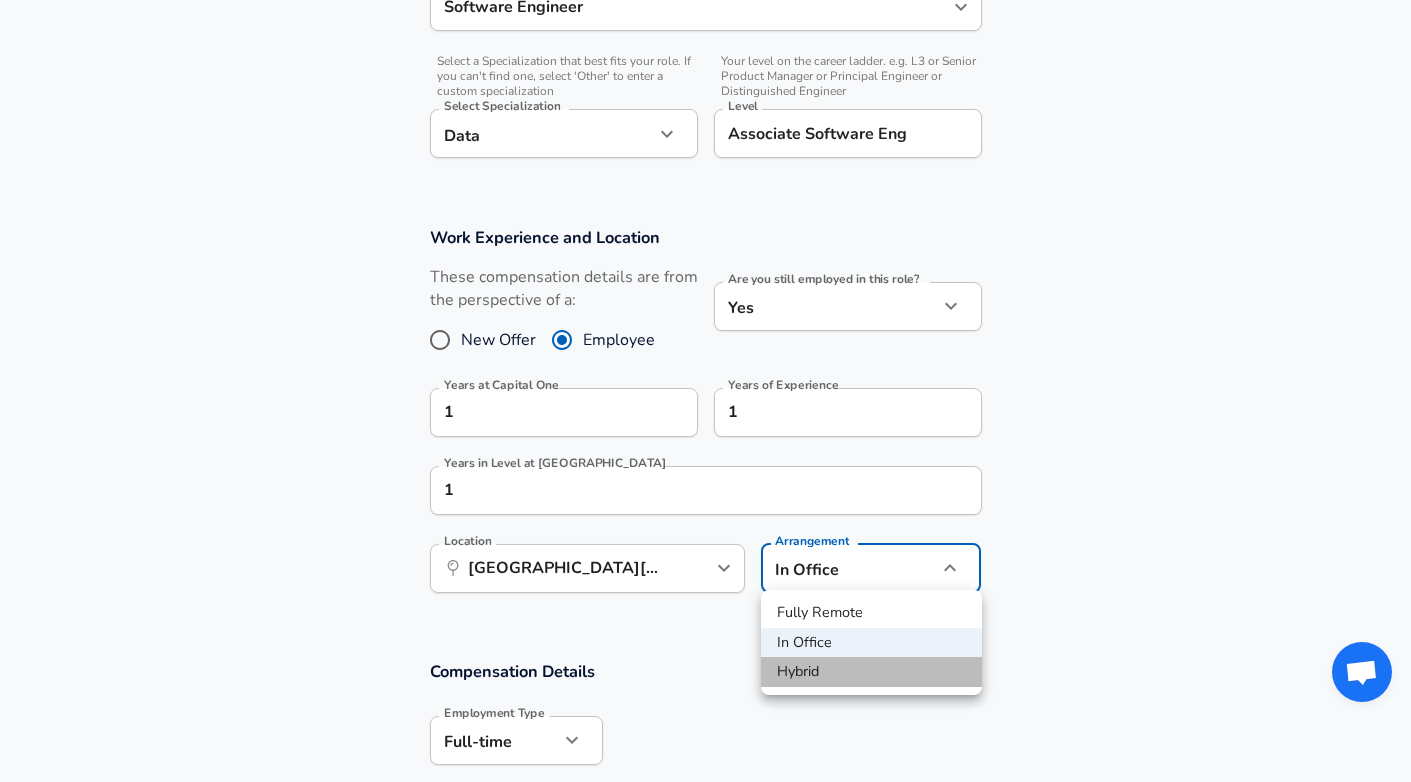 click on "Hybrid" at bounding box center (871, 672) 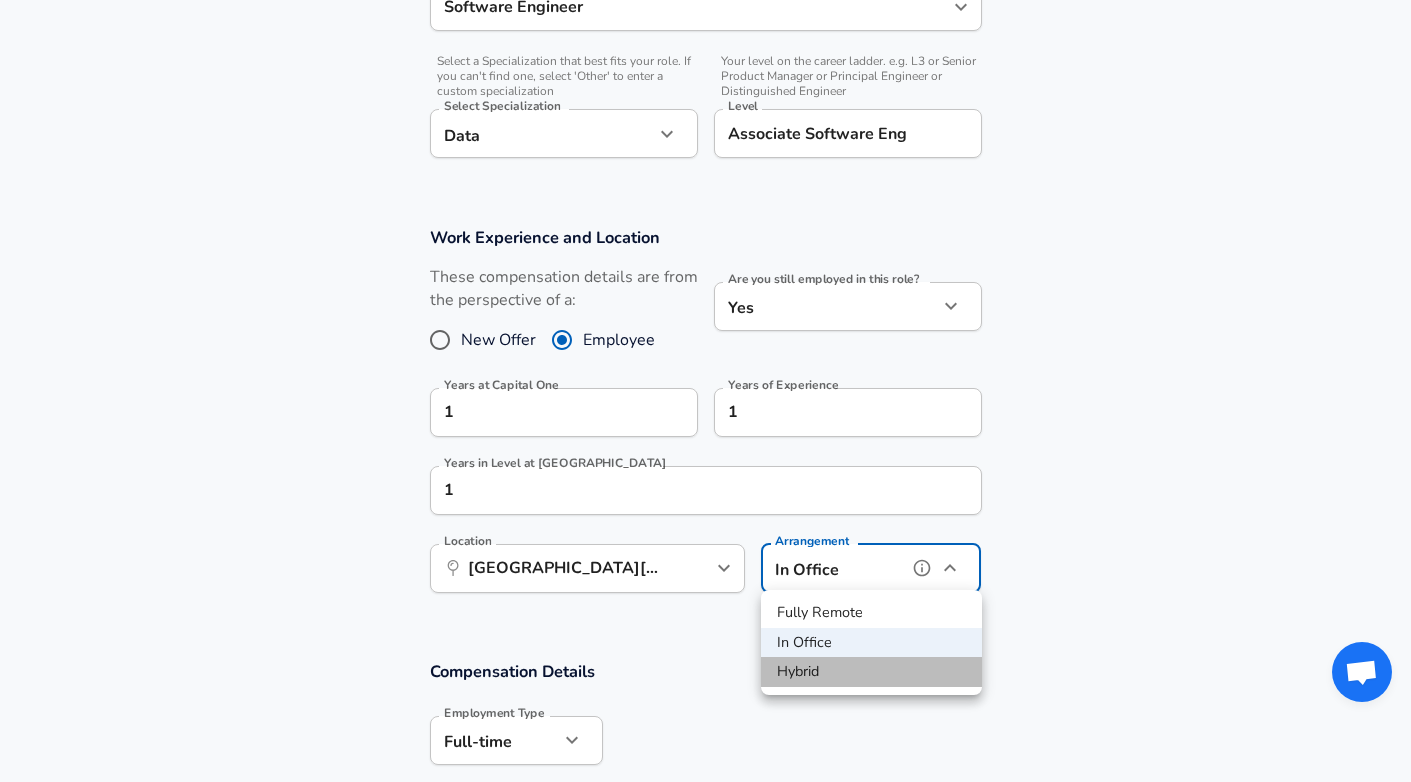 type on "hybrid" 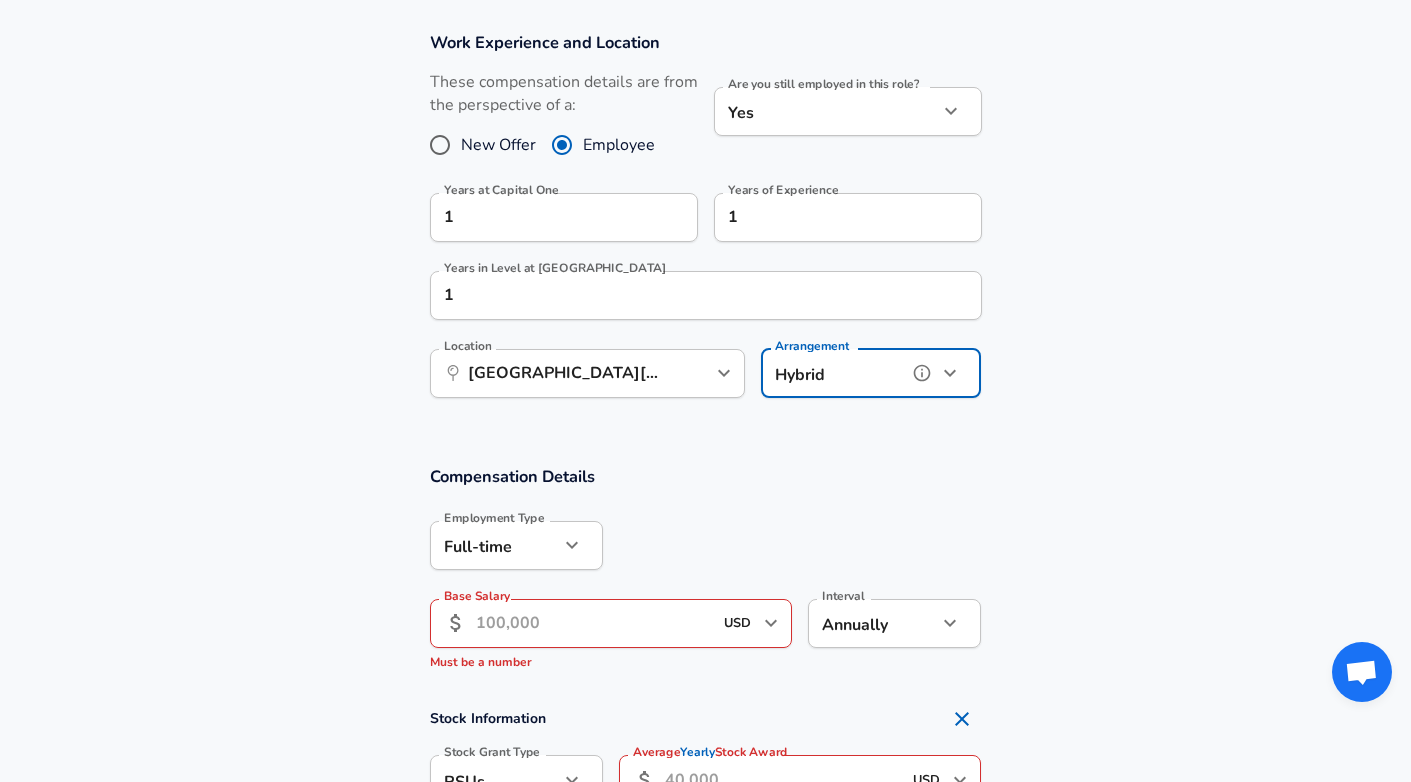 scroll, scrollTop: 852, scrollLeft: 0, axis: vertical 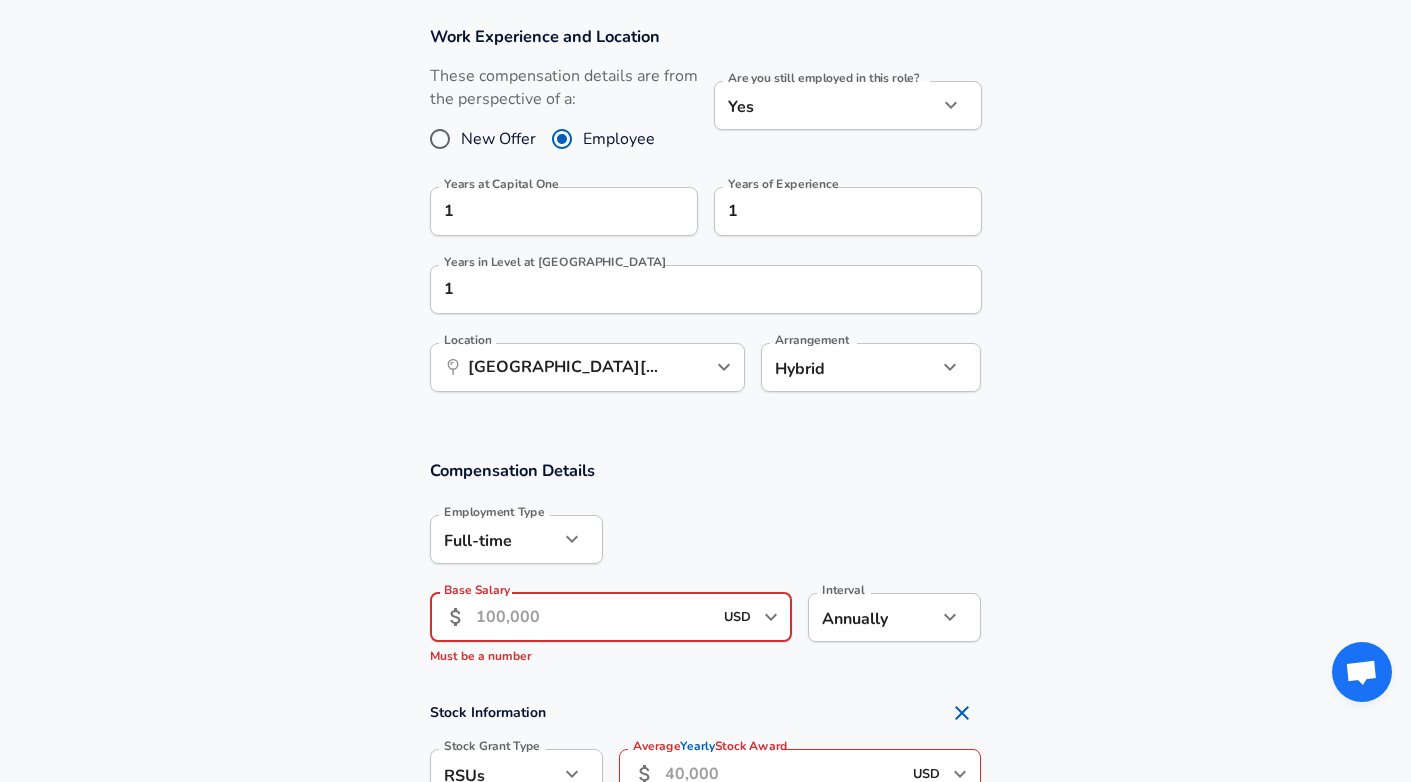 click on "Base Salary" at bounding box center (594, 617) 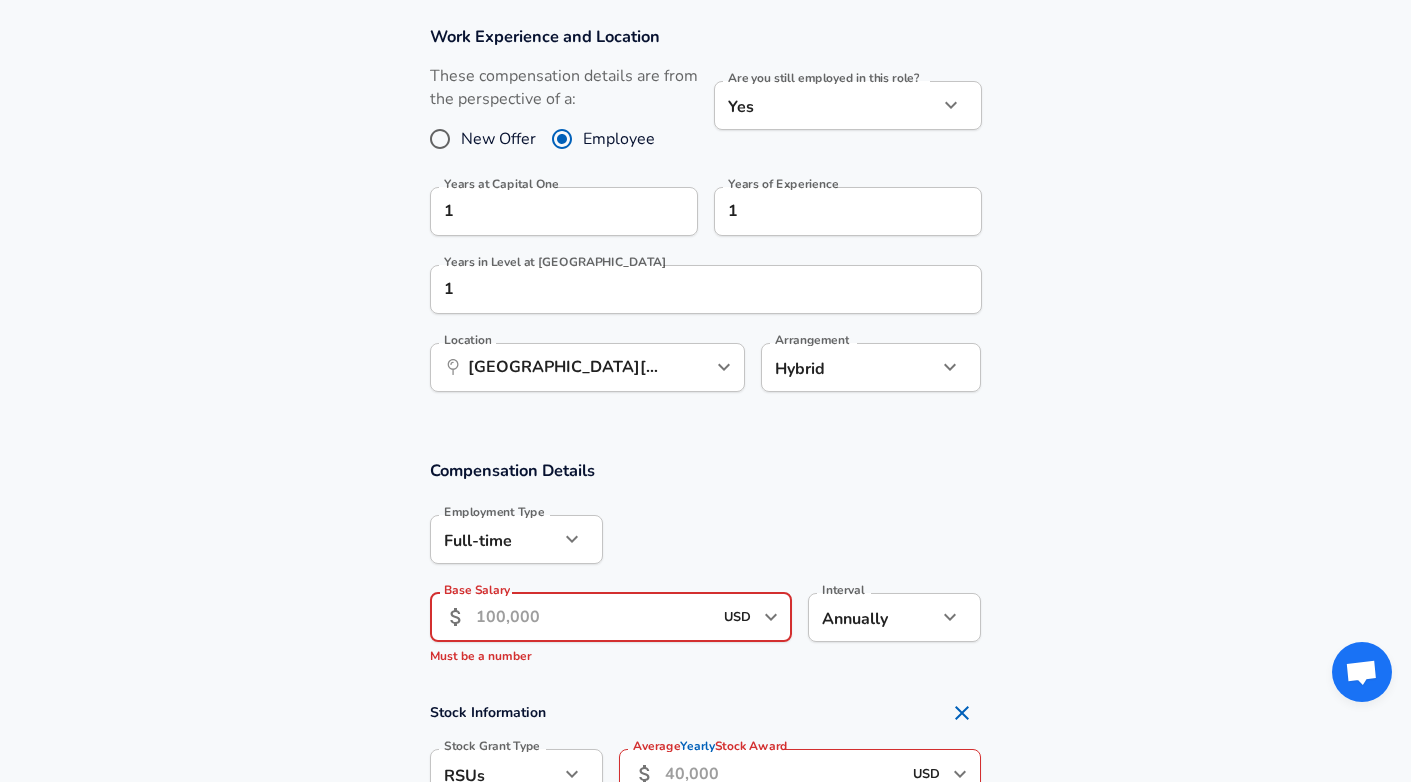 paste on "134,240.01" 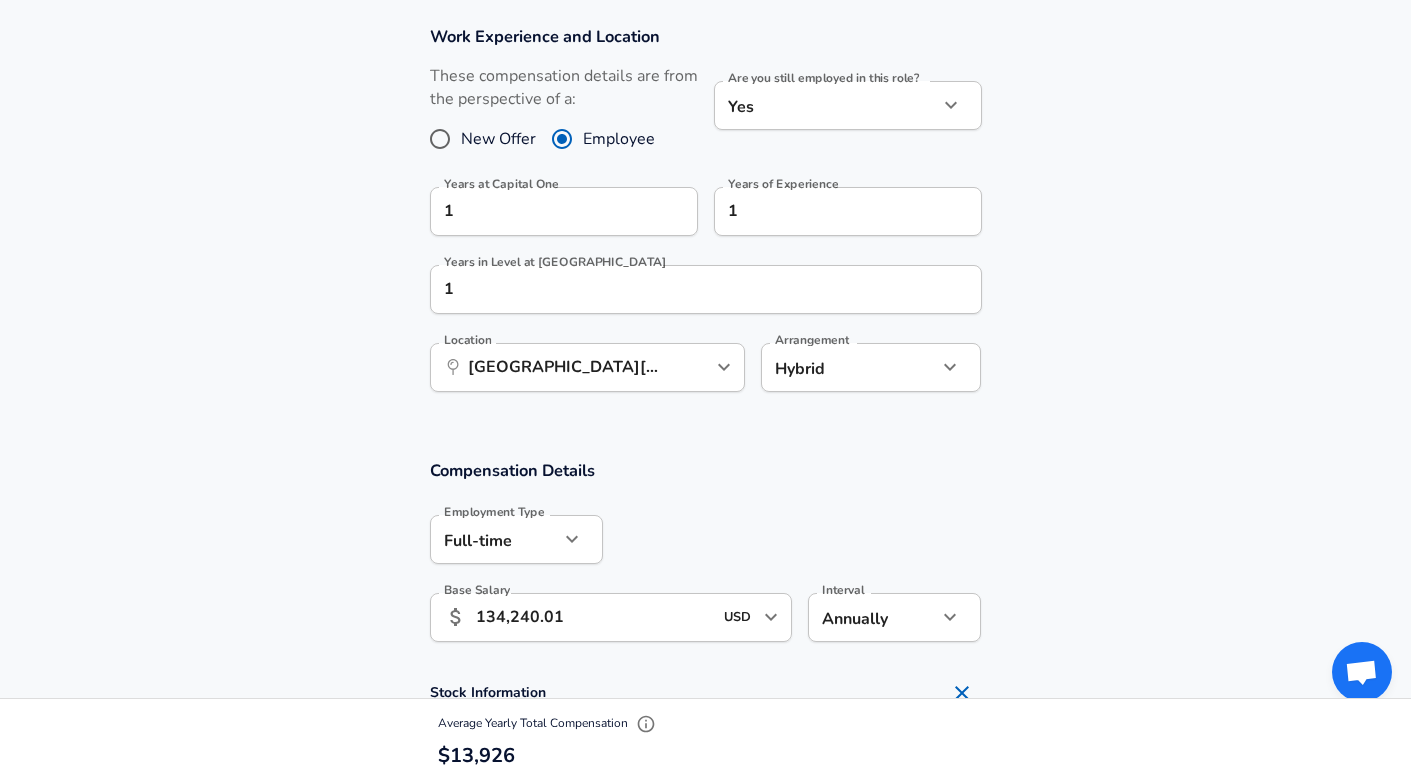 click at bounding box center (792, 538) 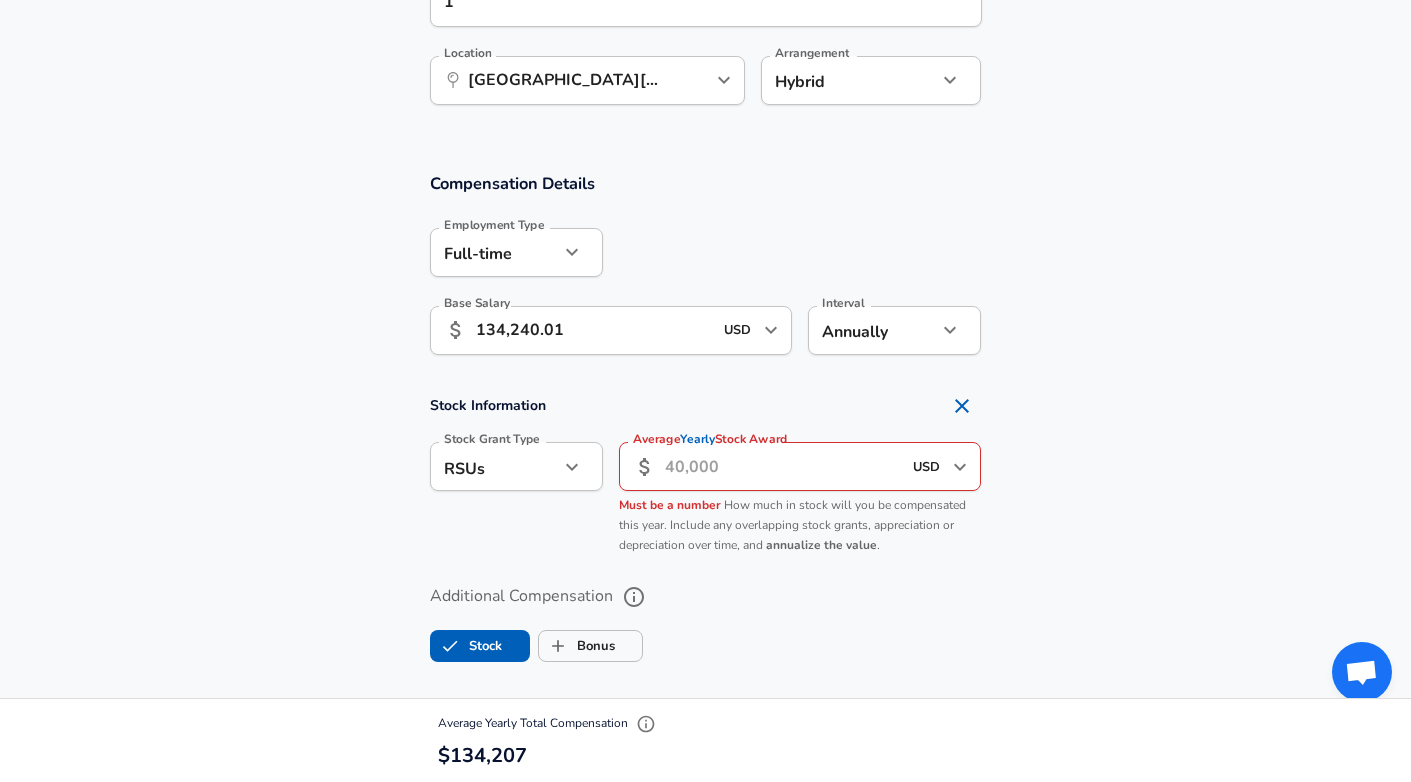 scroll, scrollTop: 1197, scrollLeft: 0, axis: vertical 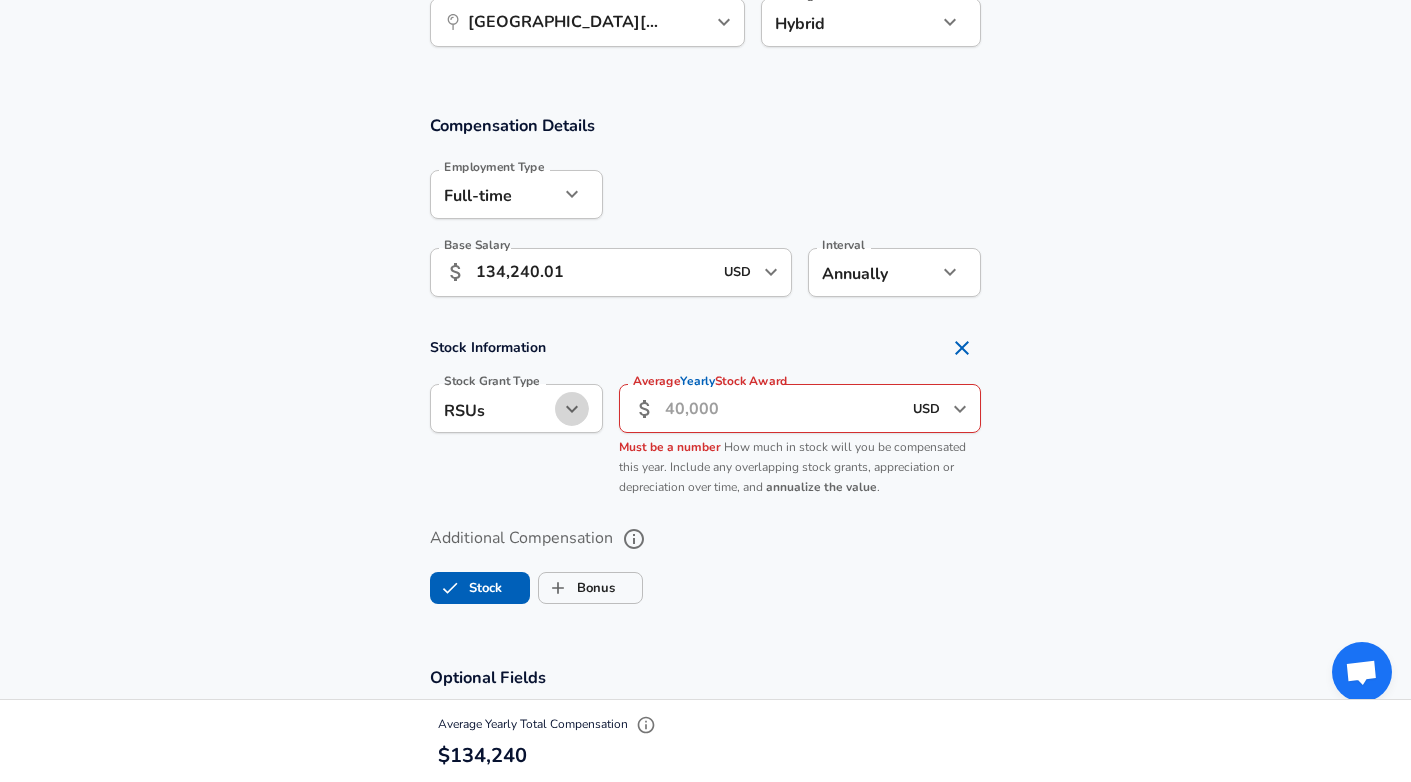 click at bounding box center [572, 409] 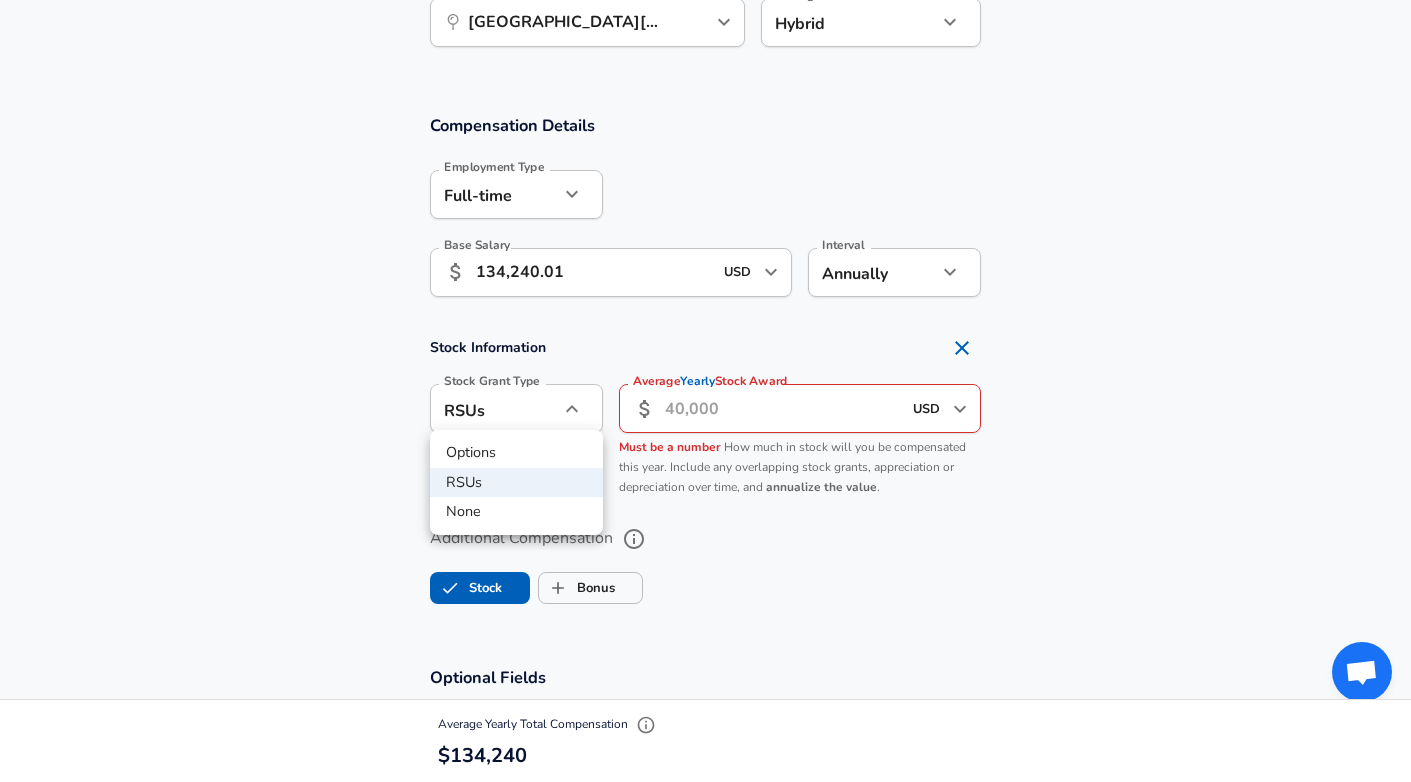 click on "None" at bounding box center [516, 512] 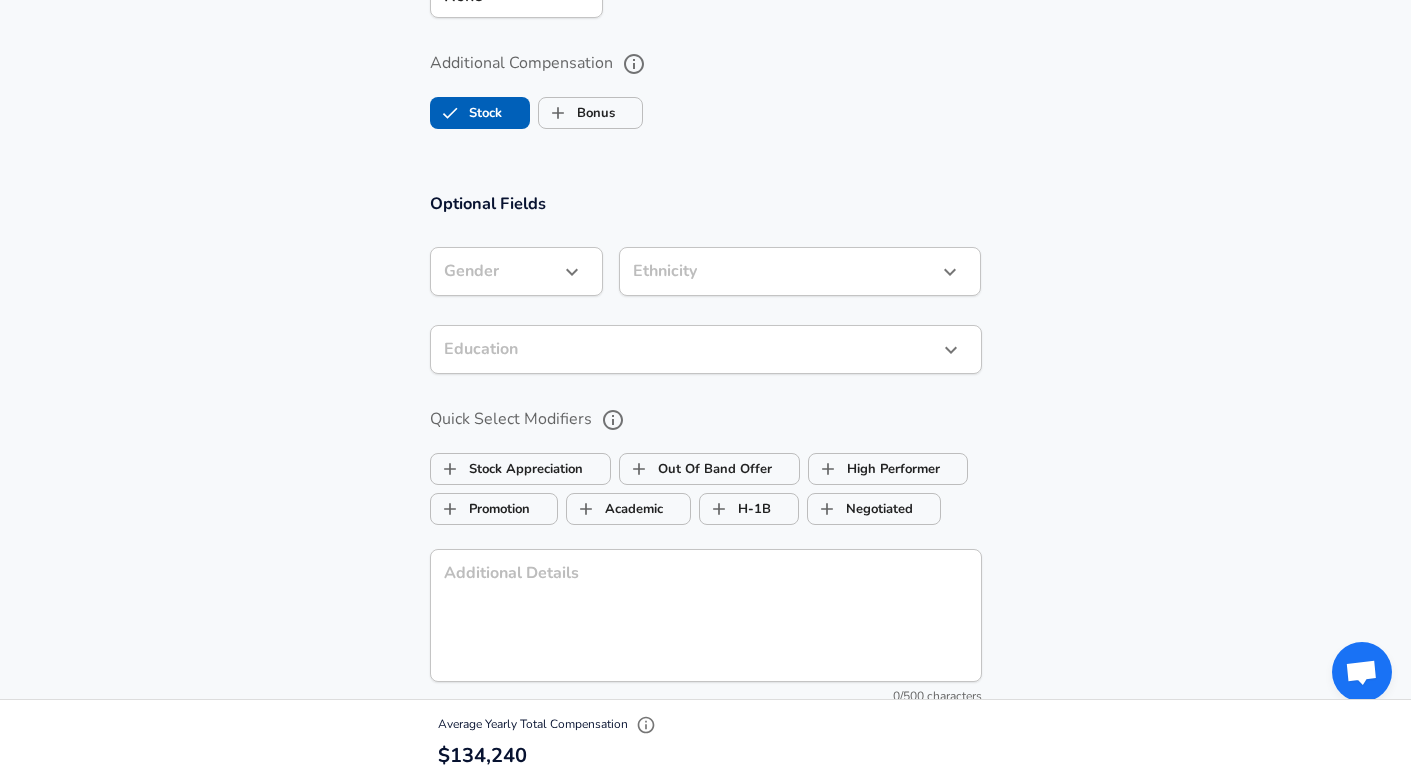 scroll, scrollTop: 1615, scrollLeft: 0, axis: vertical 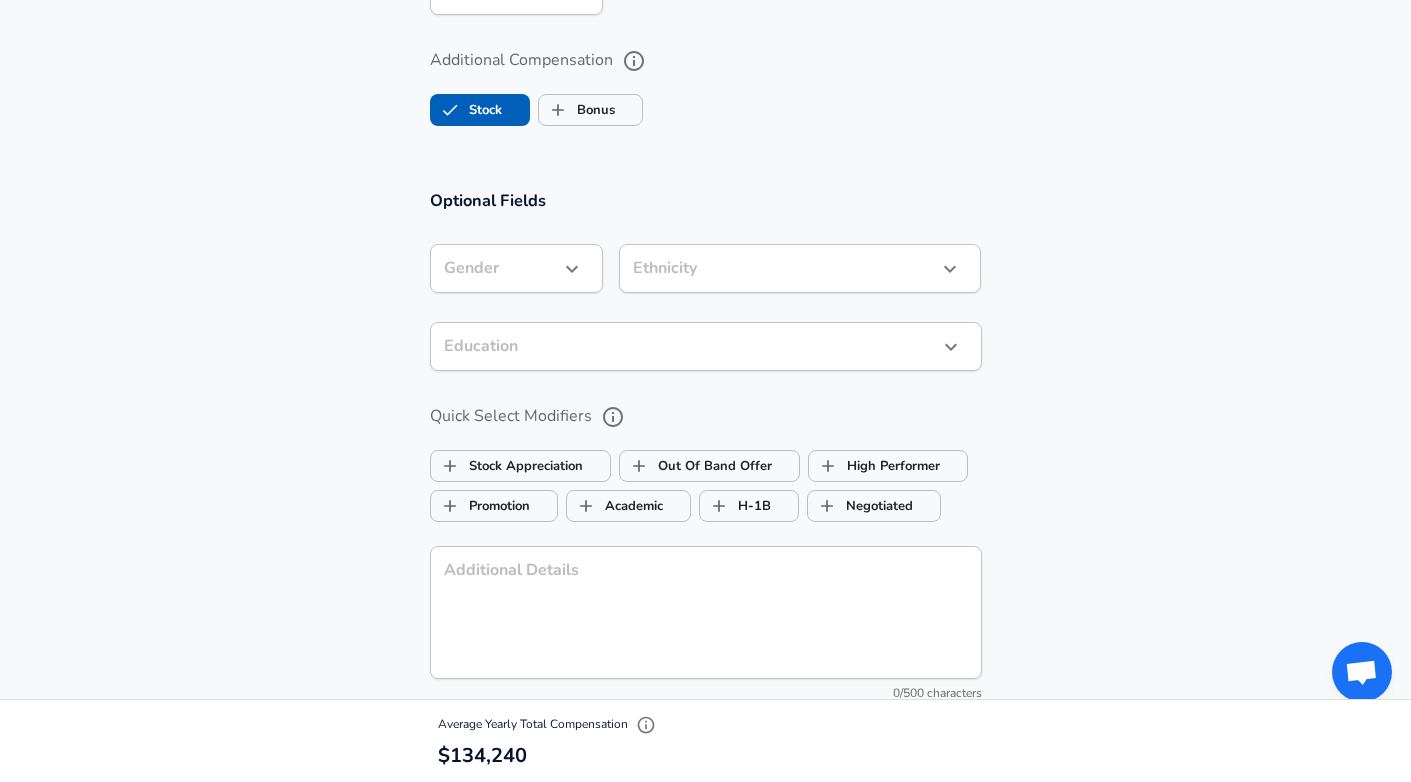 click on "Restart Add Your Salary Upload your offer letter   to verify your submission Enhance Privacy and Anonymity No Automatically hides specific fields until there are enough submissions to safely display the full details.   More Details Based on your submission and the data points that we have already collected, we will automatically hide and anonymize specific fields if there aren't enough data points to remain sufficiently anonymous. Company & Title Information   Enter the company you received your offer from Company Capital One Company   Select the title that closest resembles your official title. This should be similar to the title that was present on your offer letter. Title Software Engineer Title Job Family Software Engineer Job Family   Select a Specialization that best fits your role. If you can't find one, select 'Other' to enter a custom specialization Select Specialization Data Data Select Specialization   Level Associate Software Eng Level Work Experience and Location New Offer Employee Yes yes 1 1 1" at bounding box center [705, -1224] 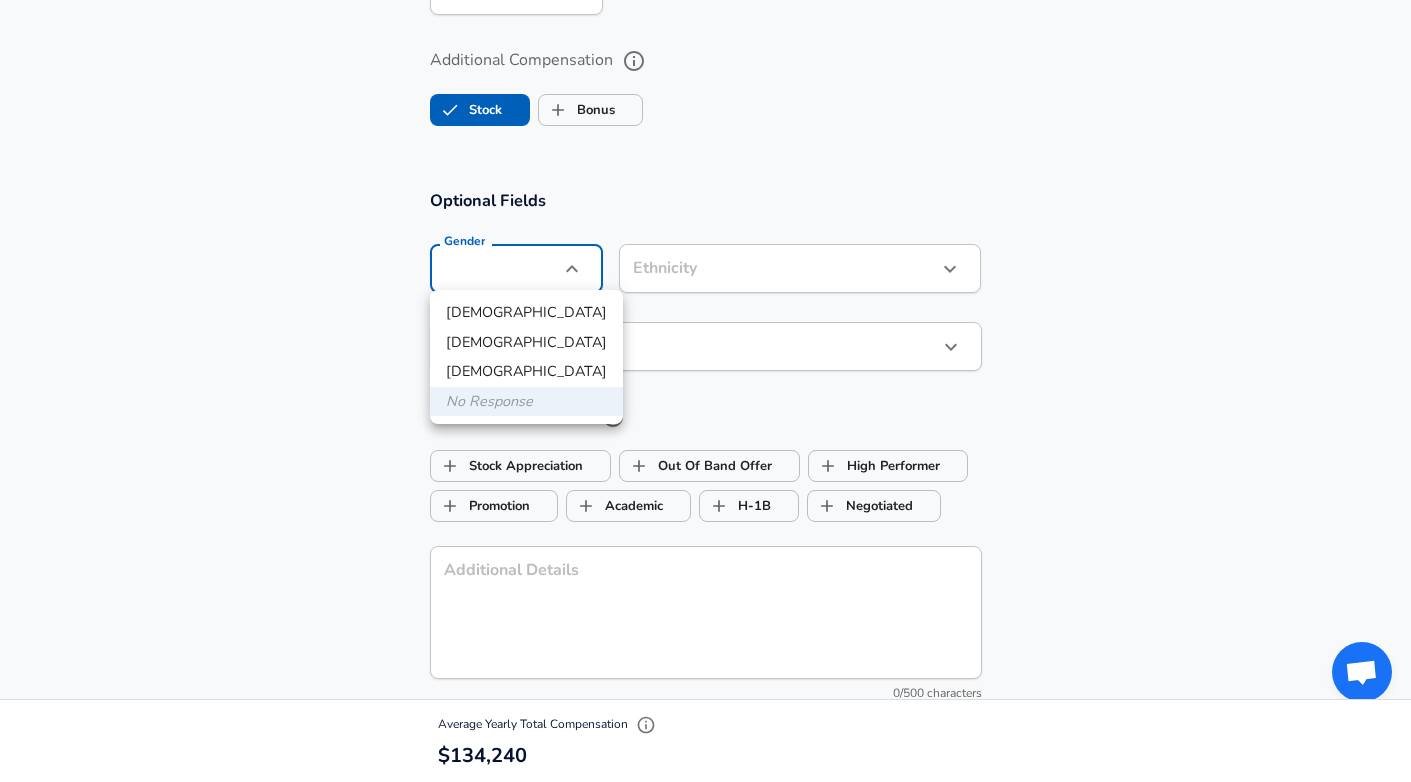 click on "[DEMOGRAPHIC_DATA]" at bounding box center [526, 313] 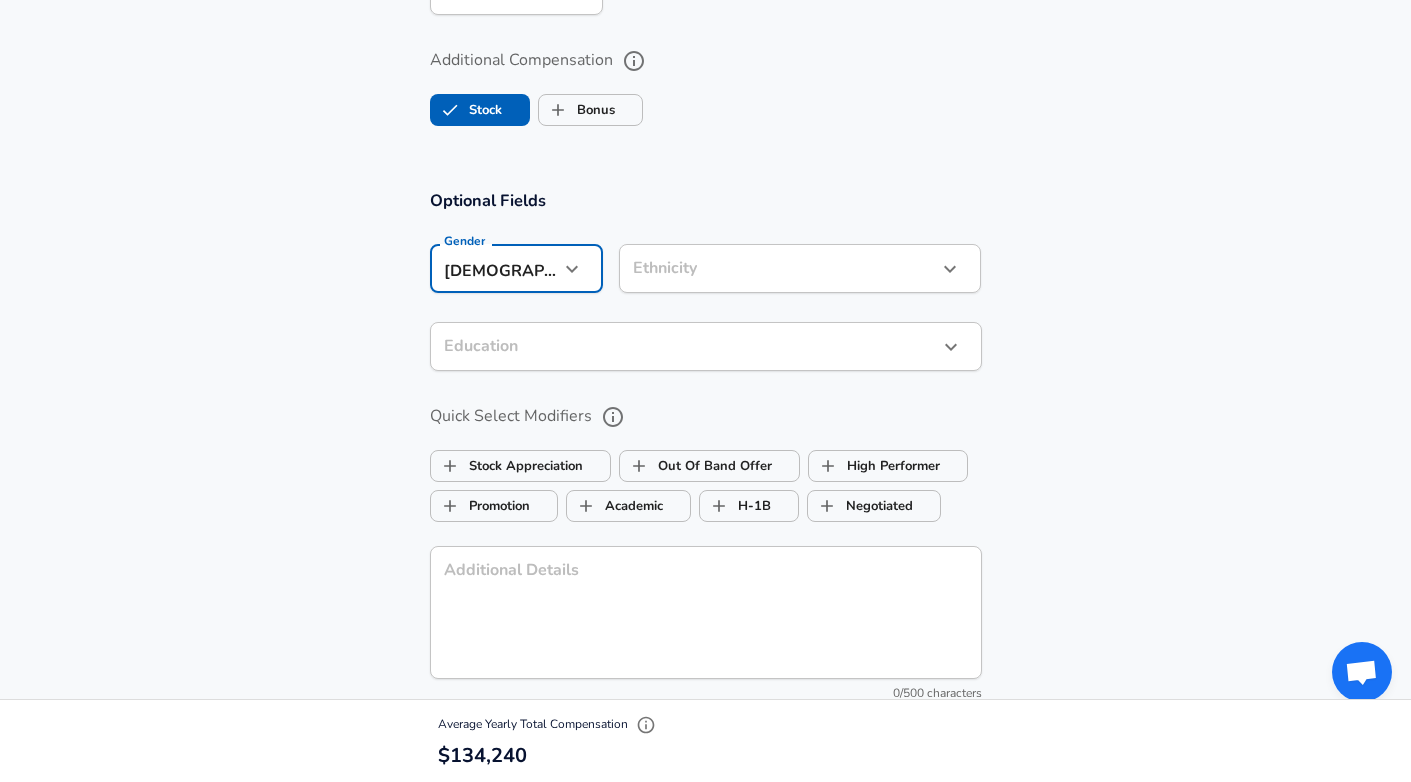 click on "Restart Add Your Salary Upload your offer letter   to verify your submission Enhance Privacy and Anonymity No Automatically hides specific fields until there are enough submissions to safely display the full details.   More Details Based on your submission and the data points that we have already collected, we will automatically hide and anonymize specific fields if there aren't enough data points to remain sufficiently anonymous. Company & Title Information   Enter the company you received your offer from Company Capital One Company   Select the title that closest resembles your official title. This should be similar to the title that was present on your offer letter. Title Software Engineer Title Job Family Software Engineer Job Family   Select a Specialization that best fits your role. If you can't find one, select 'Other' to enter a custom specialization Select Specialization Data Data Select Specialization   Level Associate Software Eng Level Work Experience and Location New Offer Employee Yes yes 1 1 1" at bounding box center (705, -1224) 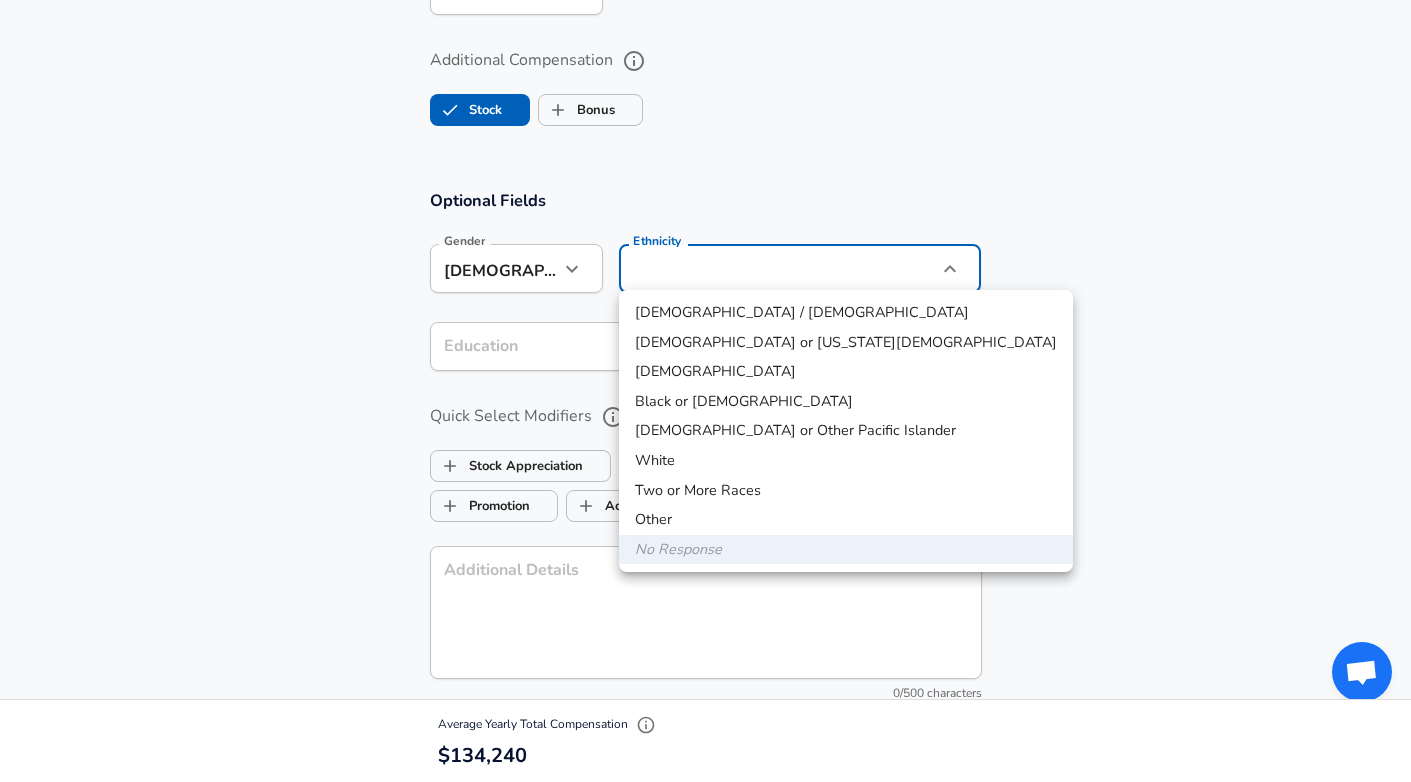 click at bounding box center (705, 391) 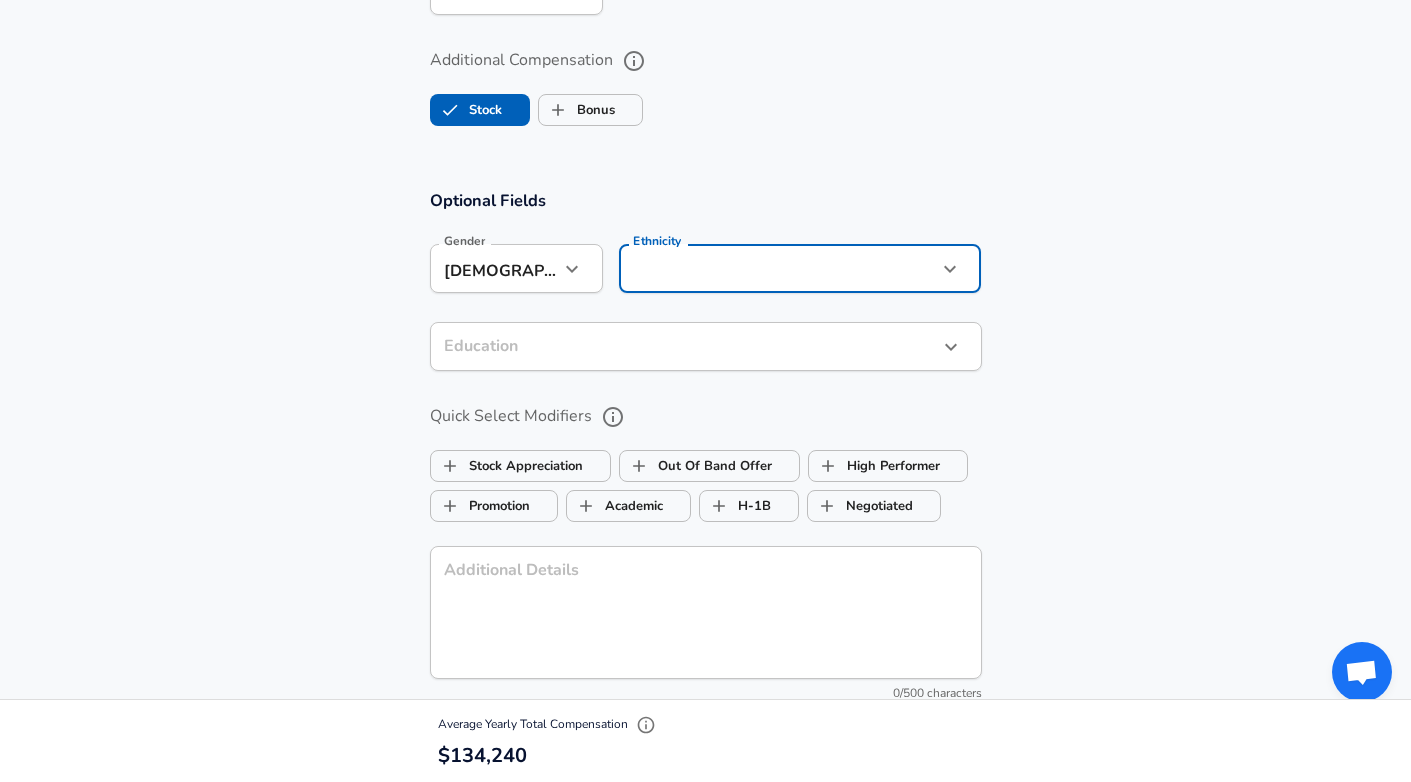 click on "Restart Add Your Salary Upload your offer letter   to verify your submission Enhance Privacy and Anonymity No Automatically hides specific fields until there are enough submissions to safely display the full details.   More Details Based on your submission and the data points that we have already collected, we will automatically hide and anonymize specific fields if there aren't enough data points to remain sufficiently anonymous. Company & Title Information   Enter the company you received your offer from Company Capital One Company   Select the title that closest resembles your official title. This should be similar to the title that was present on your offer letter. Title Software Engineer Title Job Family Software Engineer Job Family   Select a Specialization that best fits your role. If you can't find one, select 'Other' to enter a custom specialization Select Specialization Data Data Select Specialization   Level Associate Software Eng Level Work Experience and Location New Offer Employee Yes yes 1 1 1" at bounding box center [705, -1224] 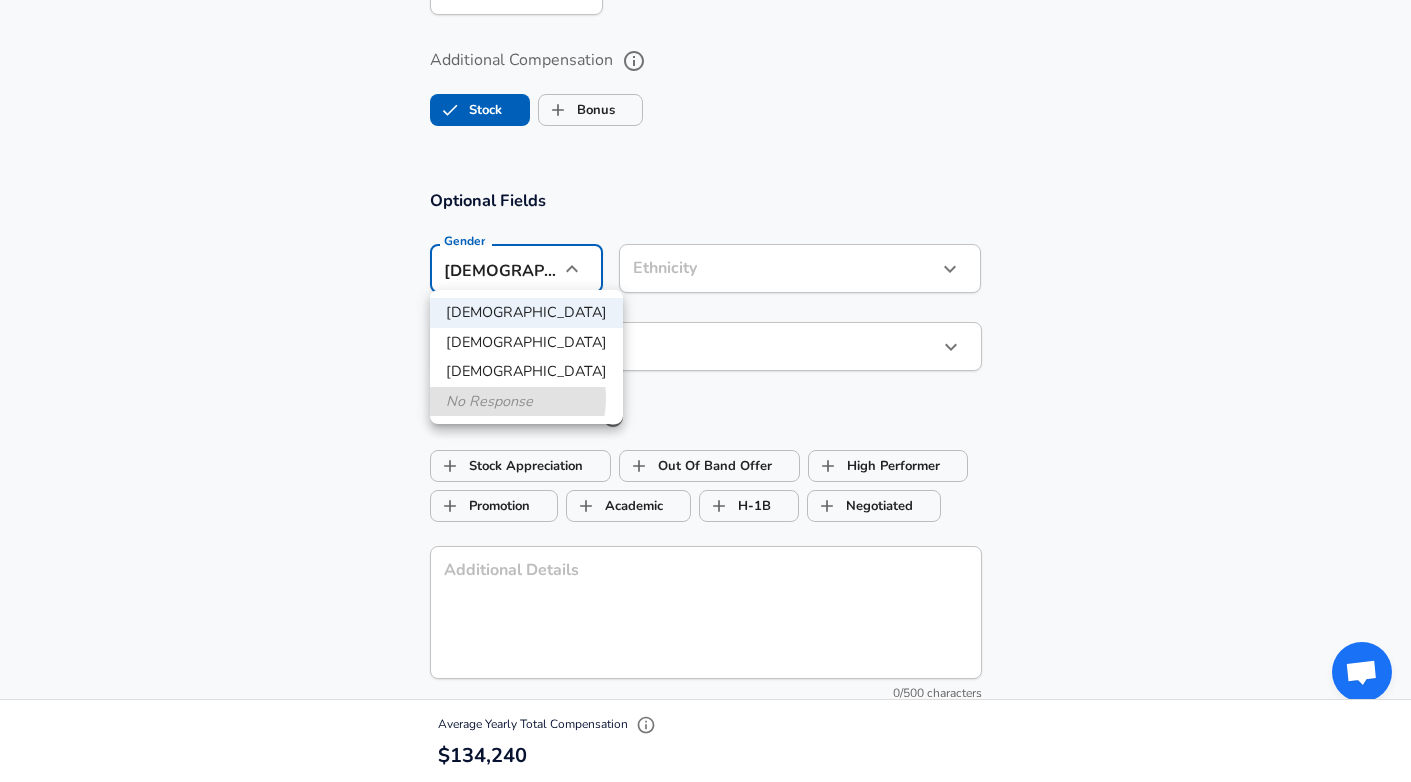 click on "No Response" at bounding box center [526, 402] 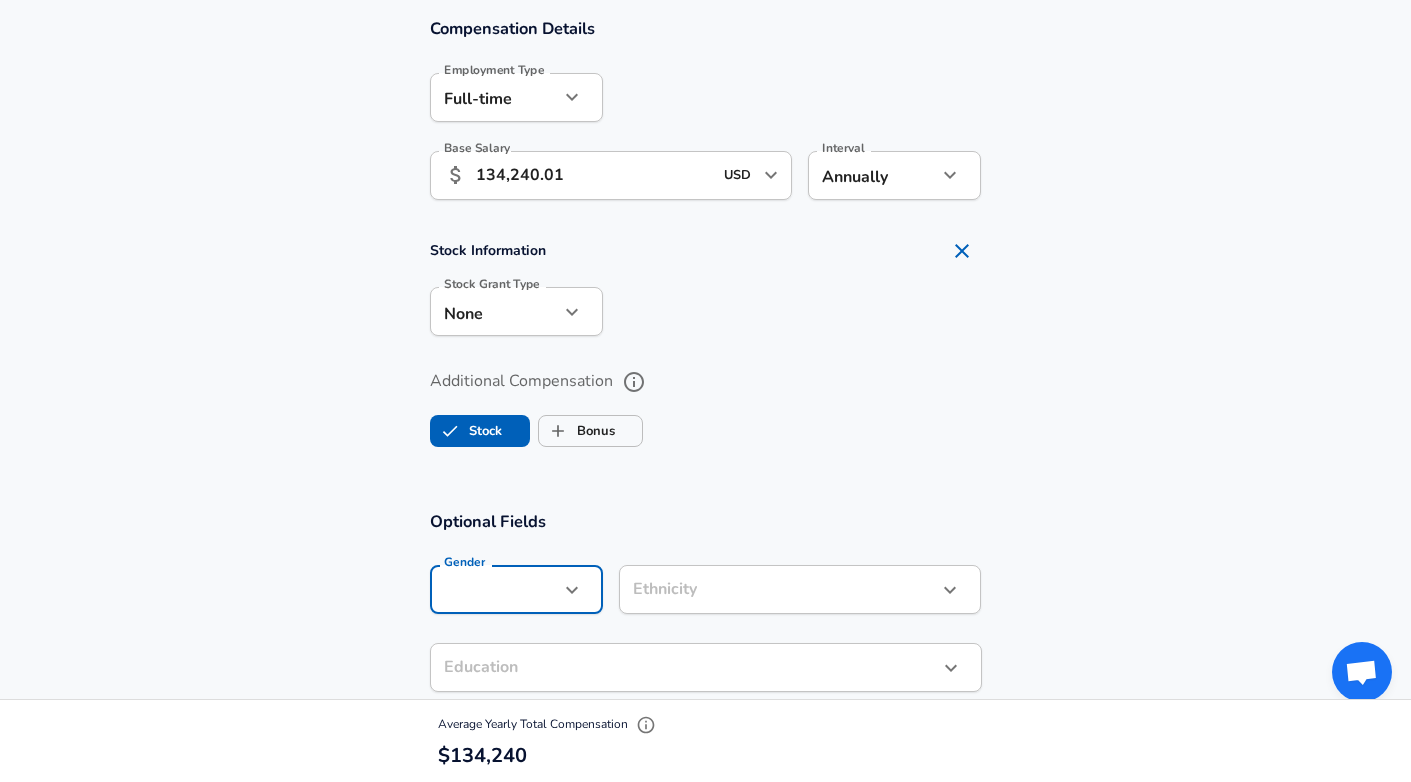 scroll, scrollTop: 1286, scrollLeft: 0, axis: vertical 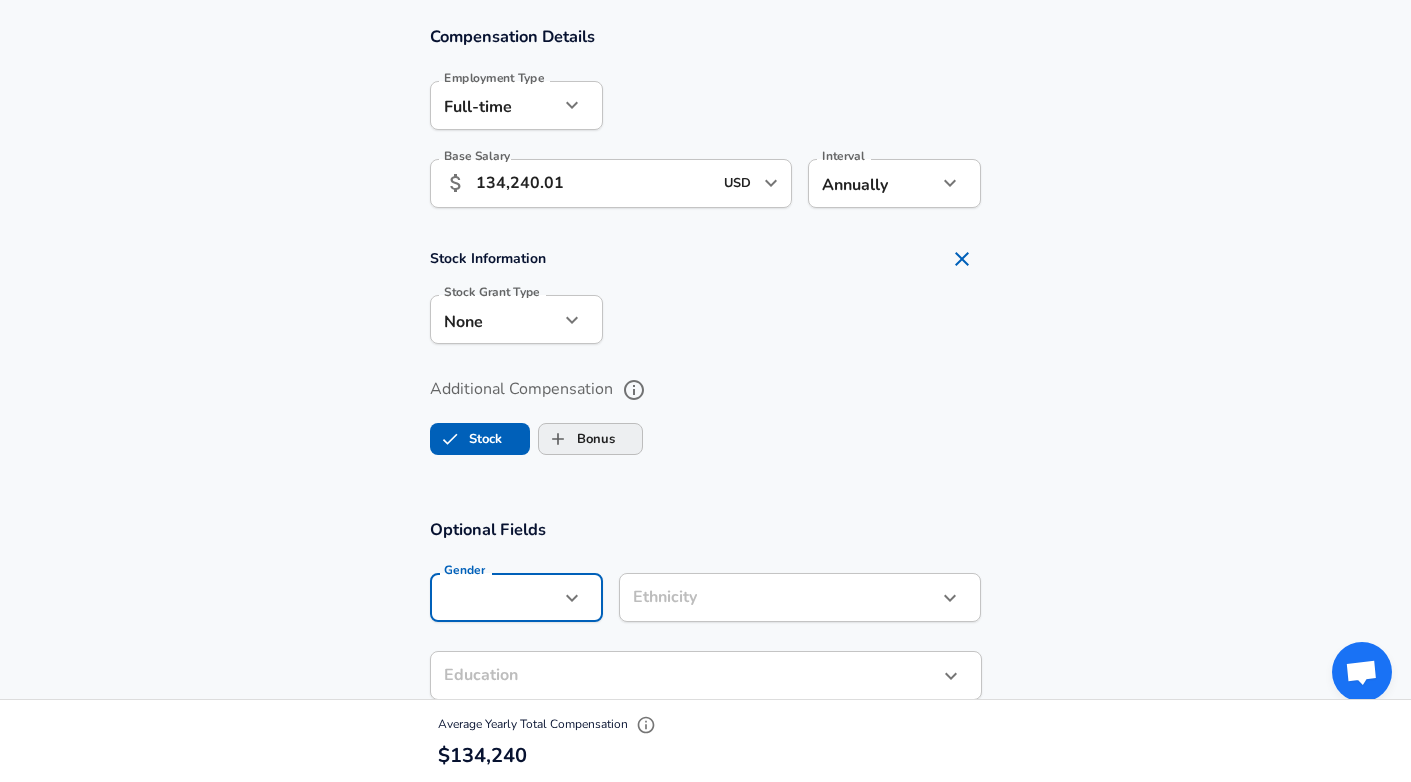 click on "Bonus" at bounding box center (590, 439) 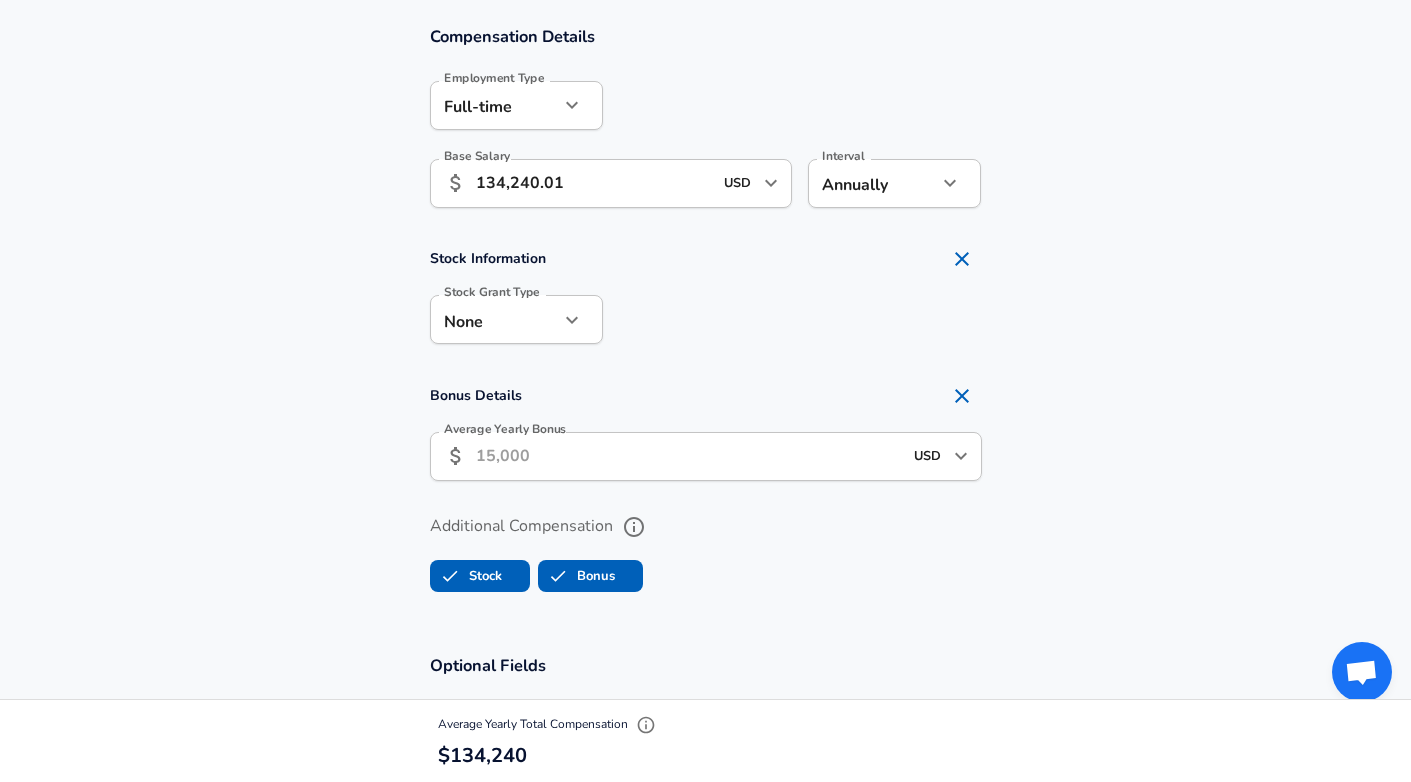 click on "Average Yearly Bonus" at bounding box center [689, 456] 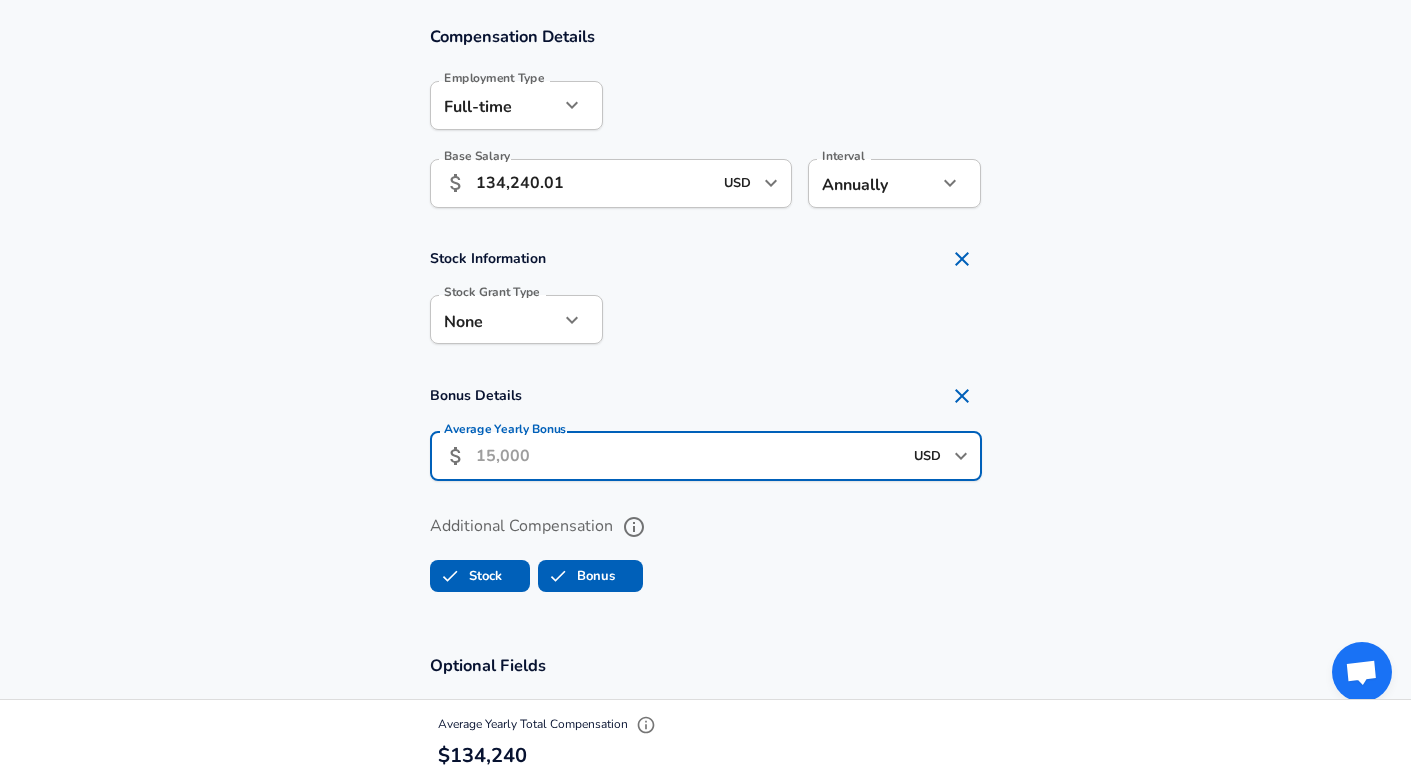 type on "6" 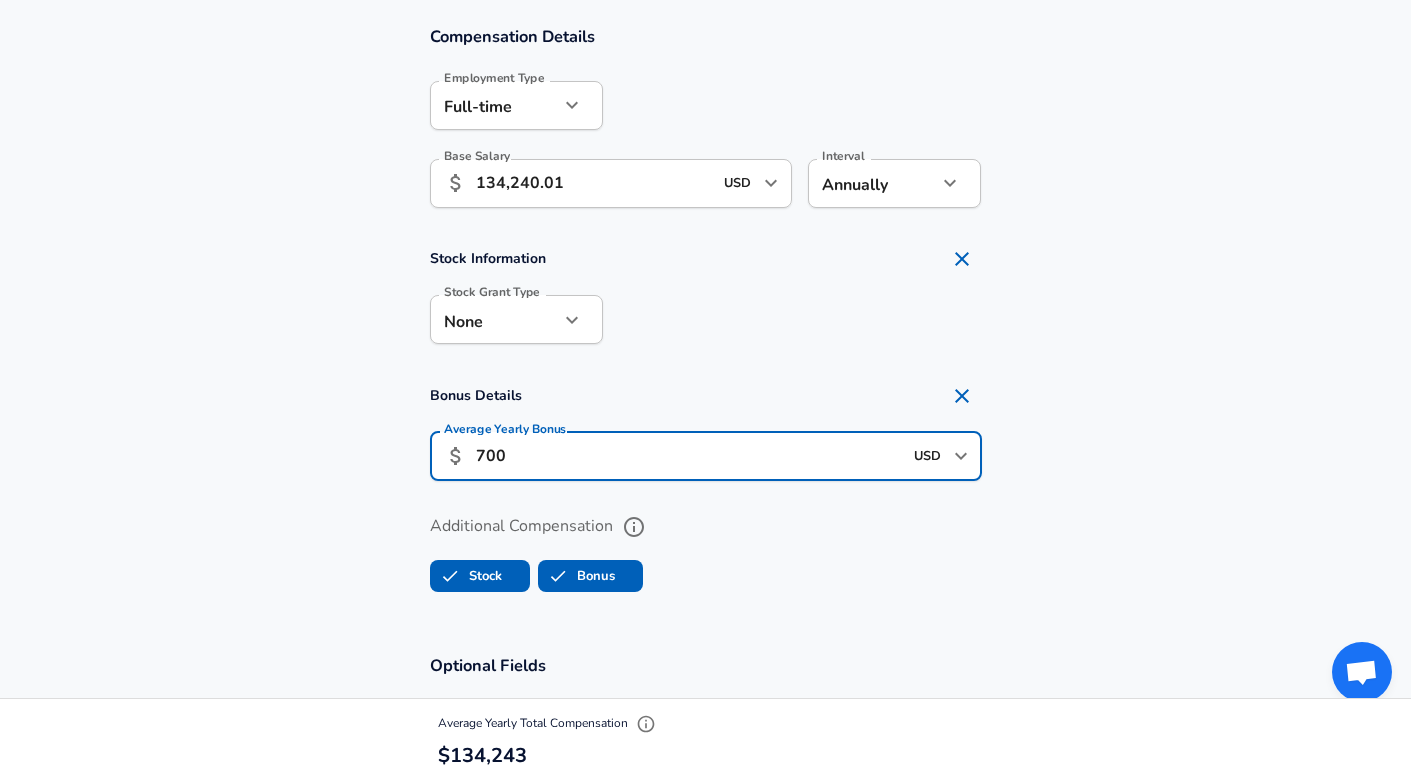 type on "7,000" 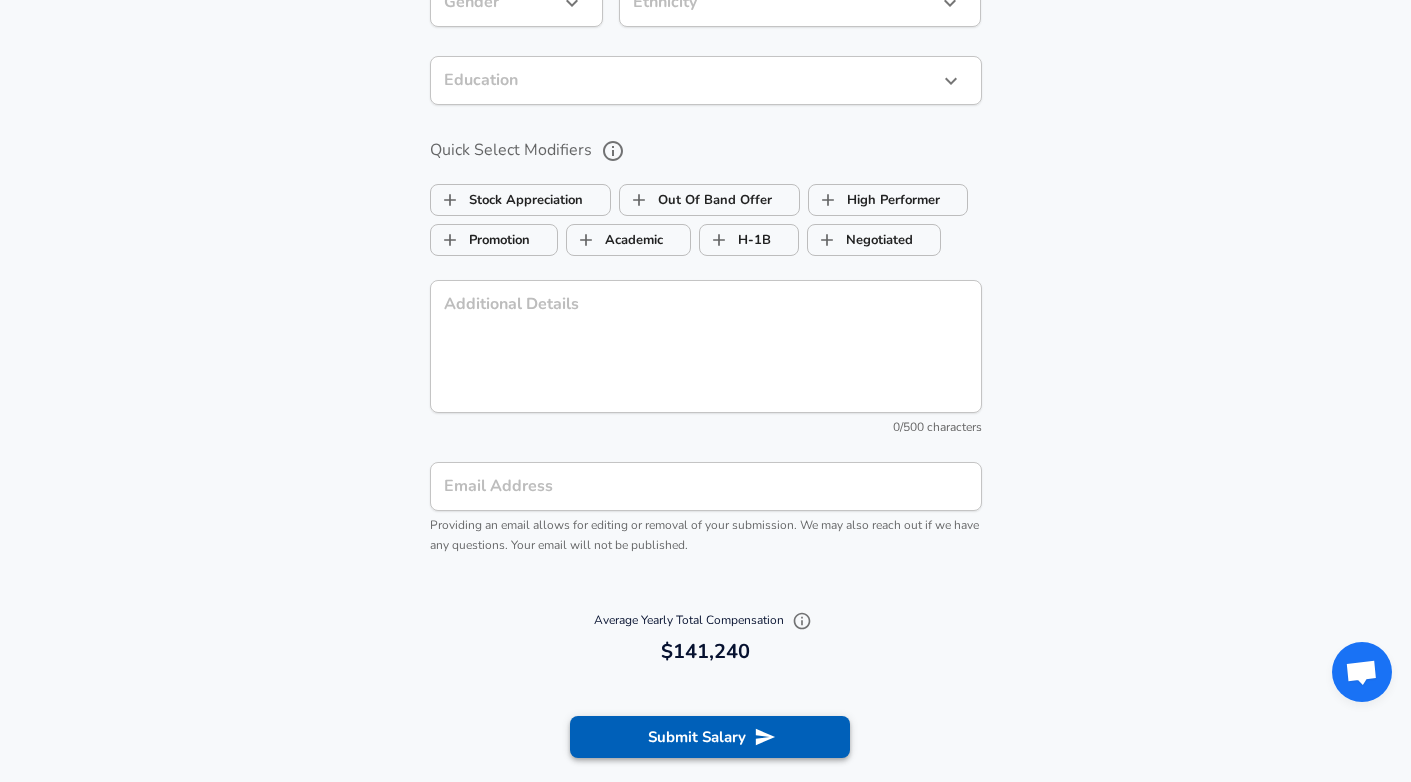scroll, scrollTop: 2081, scrollLeft: 0, axis: vertical 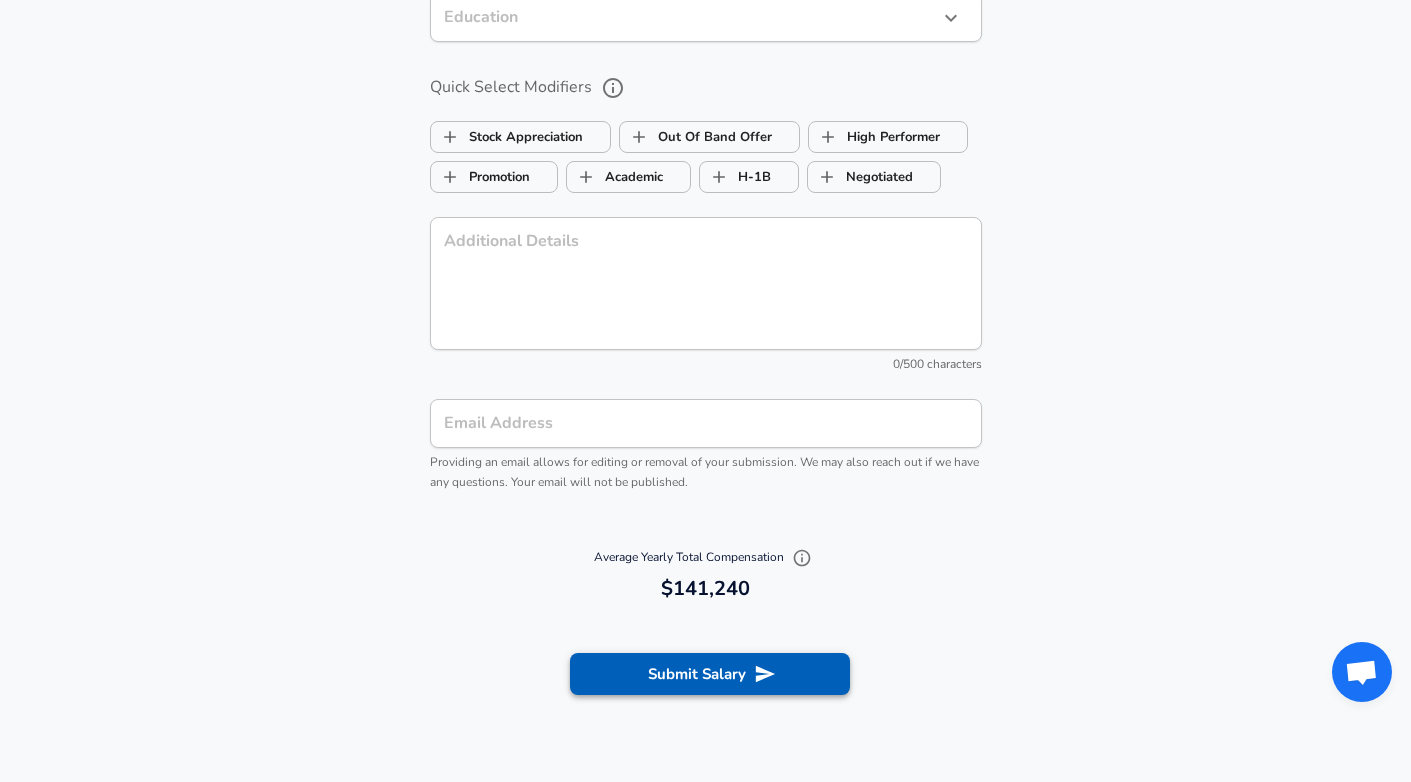 click on "Submit Salary" at bounding box center [710, 674] 